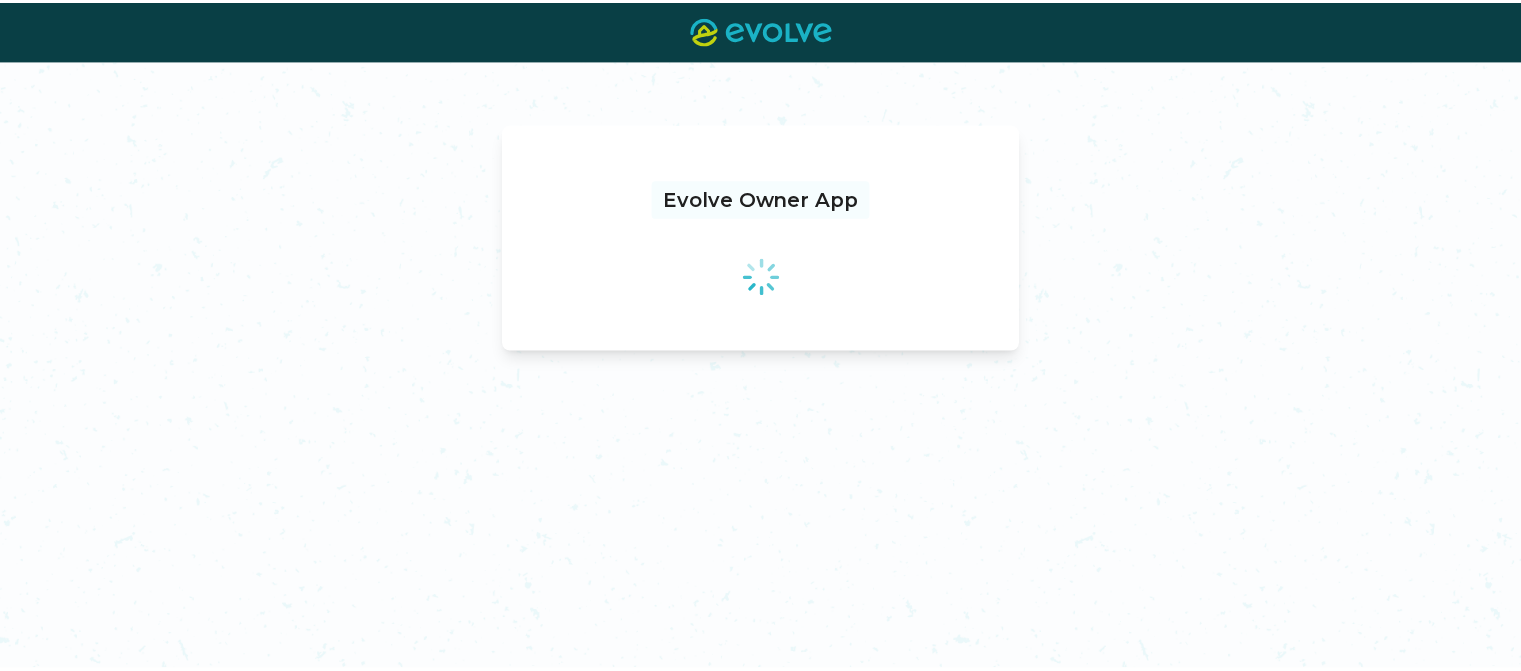 scroll, scrollTop: 0, scrollLeft: 0, axis: both 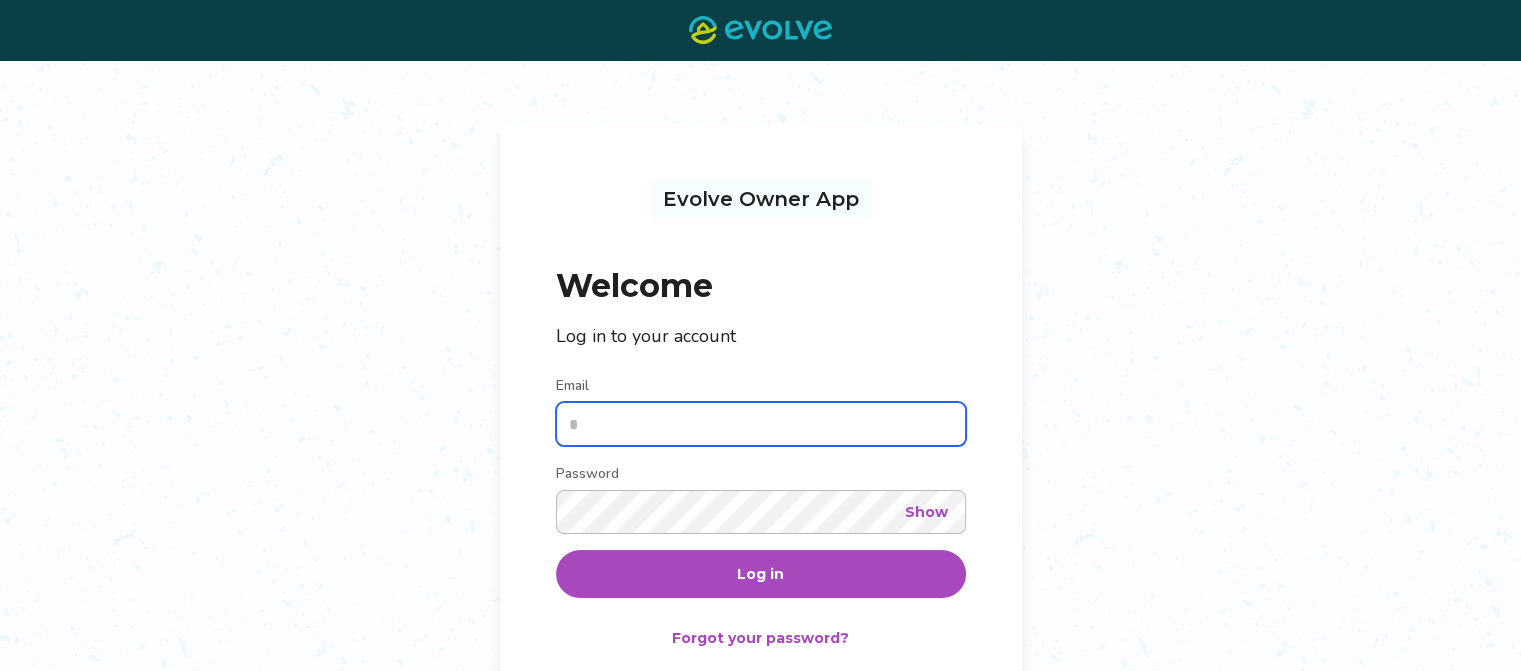 click on "Email" at bounding box center [761, 424] 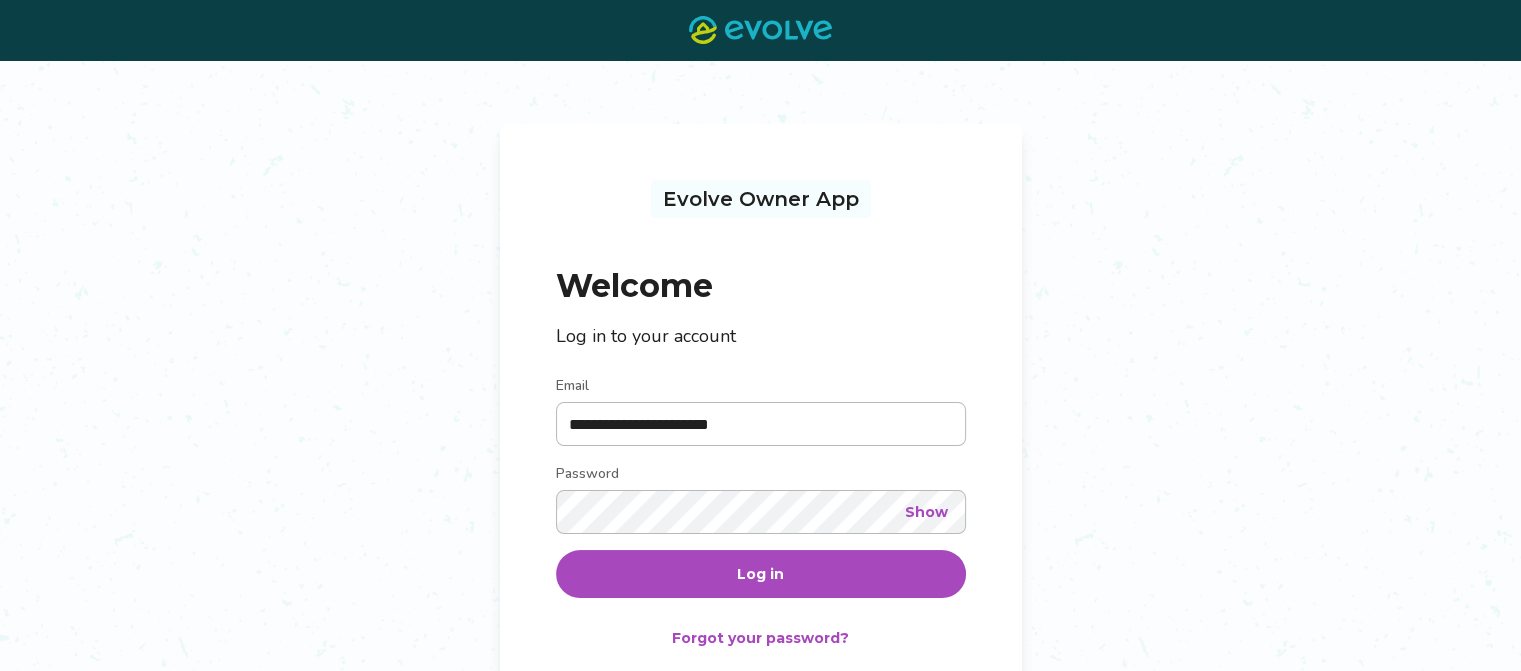 click on "Log in" at bounding box center [761, 574] 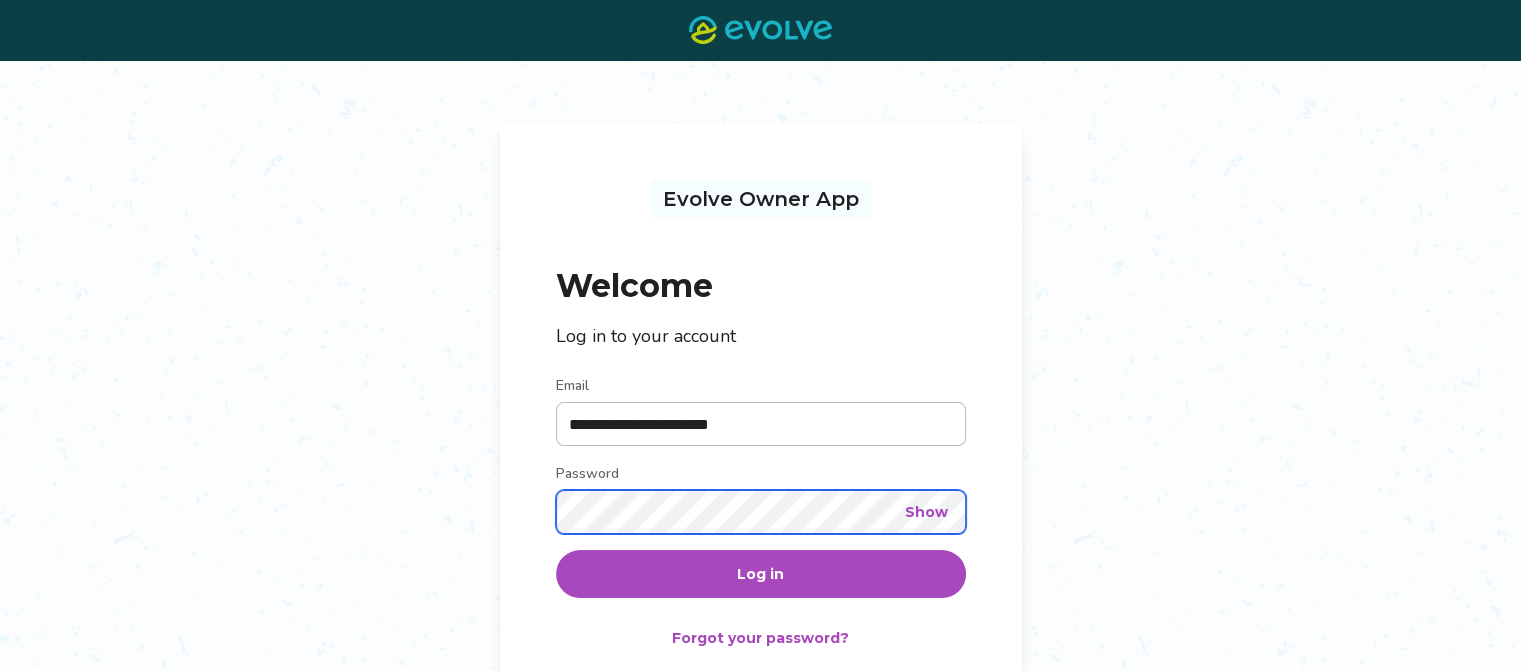 click on "Log in" at bounding box center [761, 574] 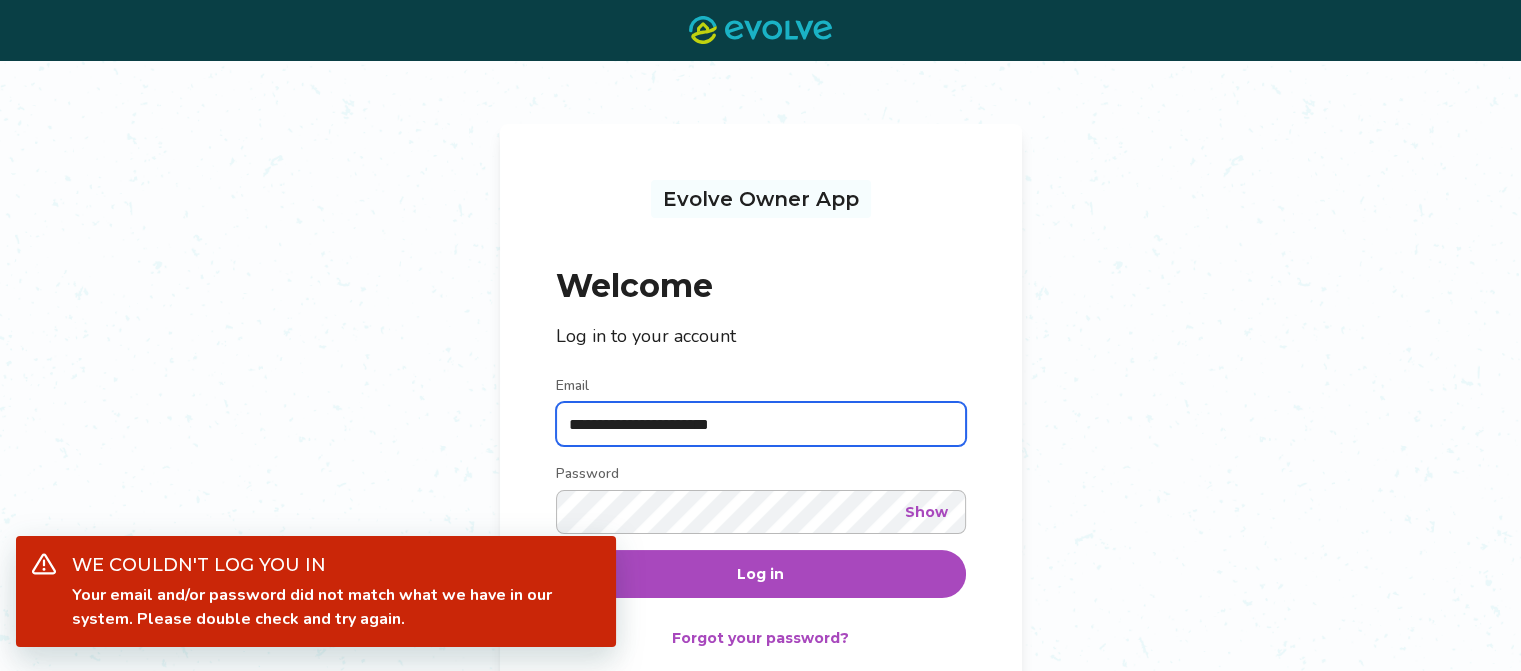 click on "**********" at bounding box center [761, 424] 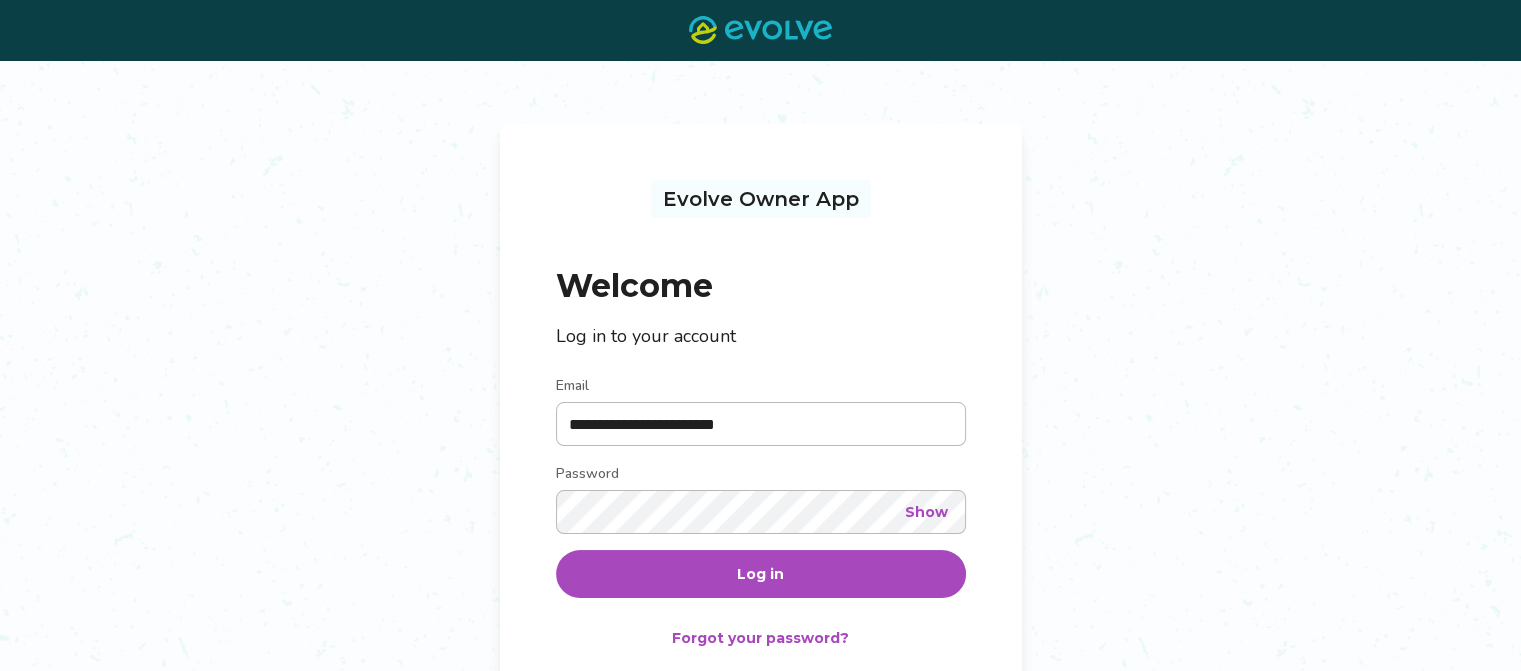 click on "Log in" at bounding box center (761, 574) 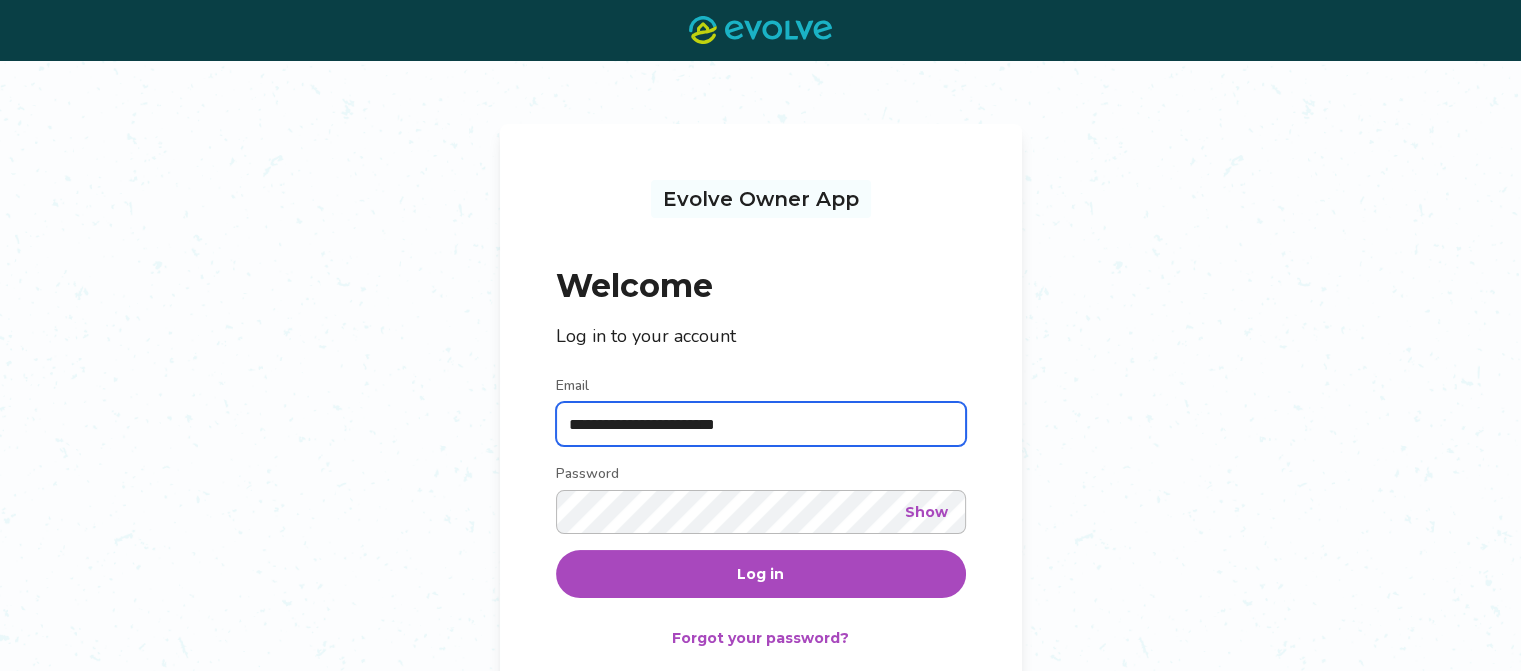 click on "**********" at bounding box center [761, 424] 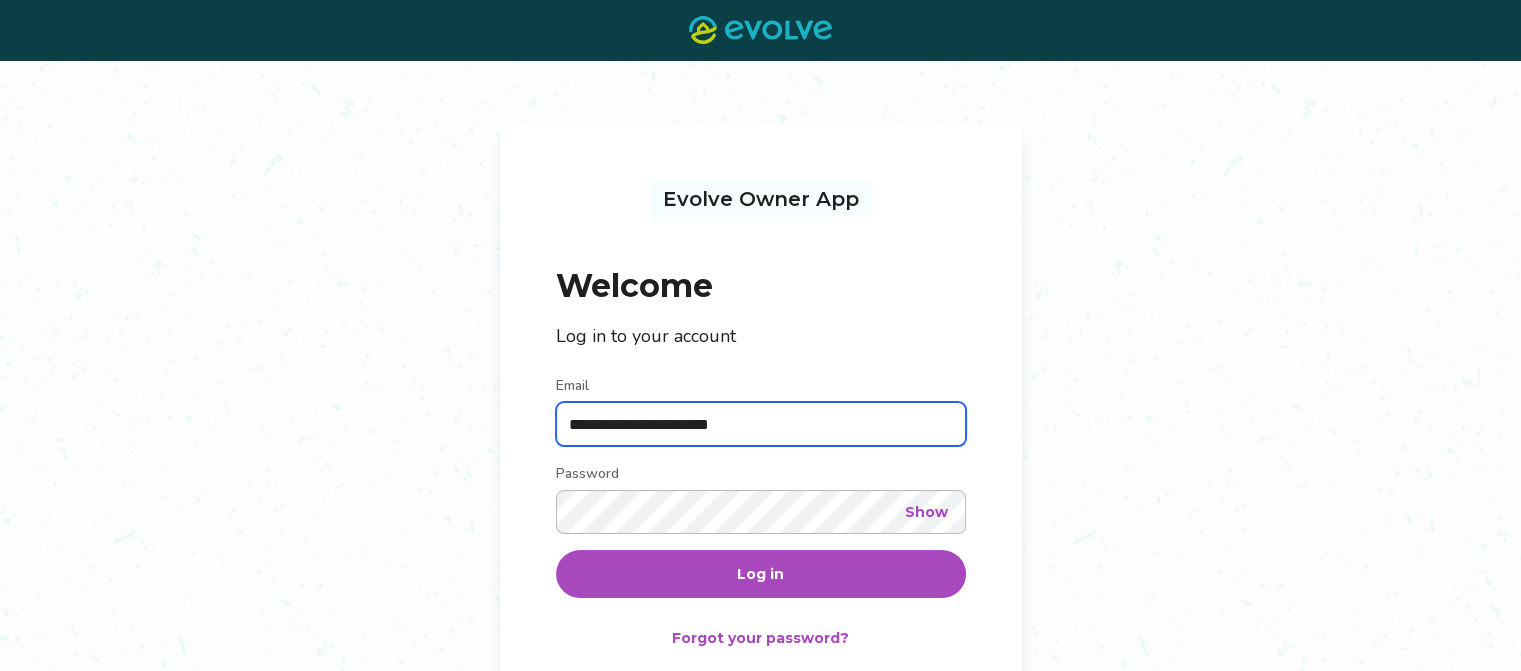 type on "**********" 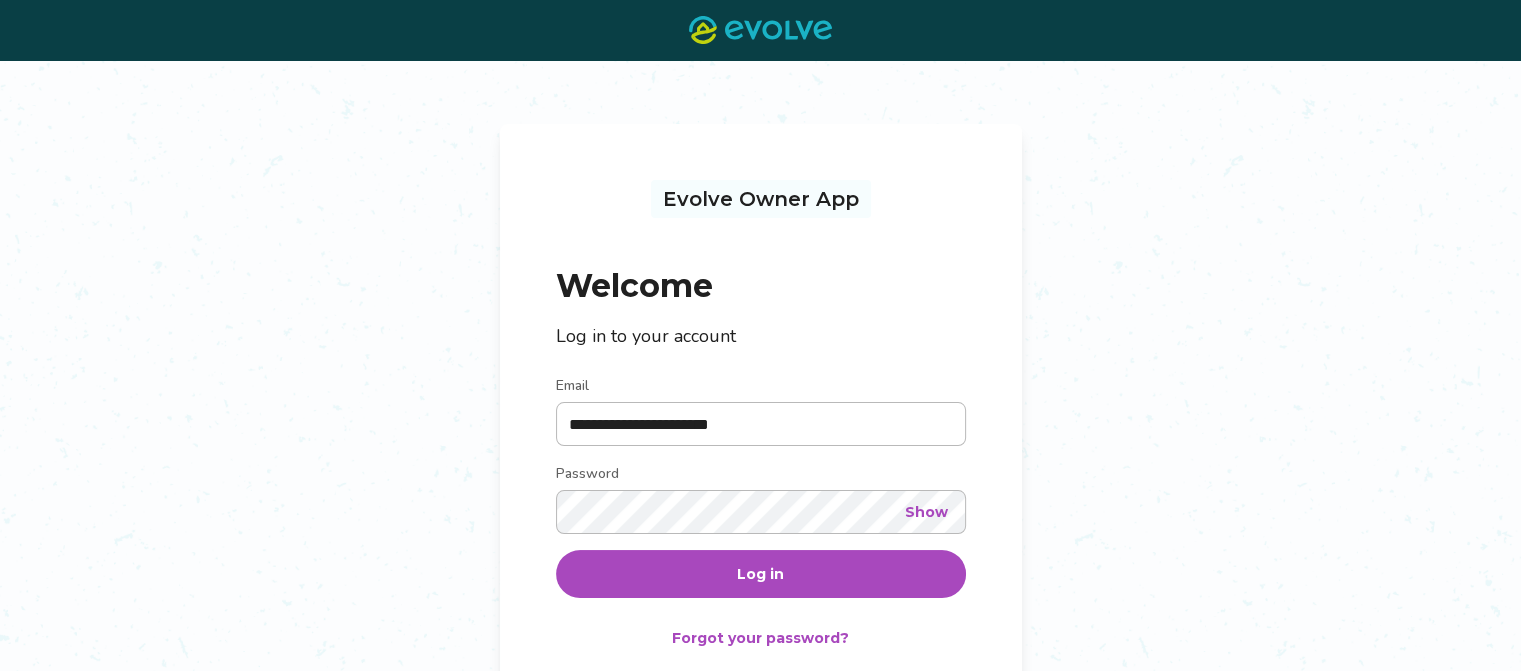 click on "Log in" at bounding box center (761, 574) 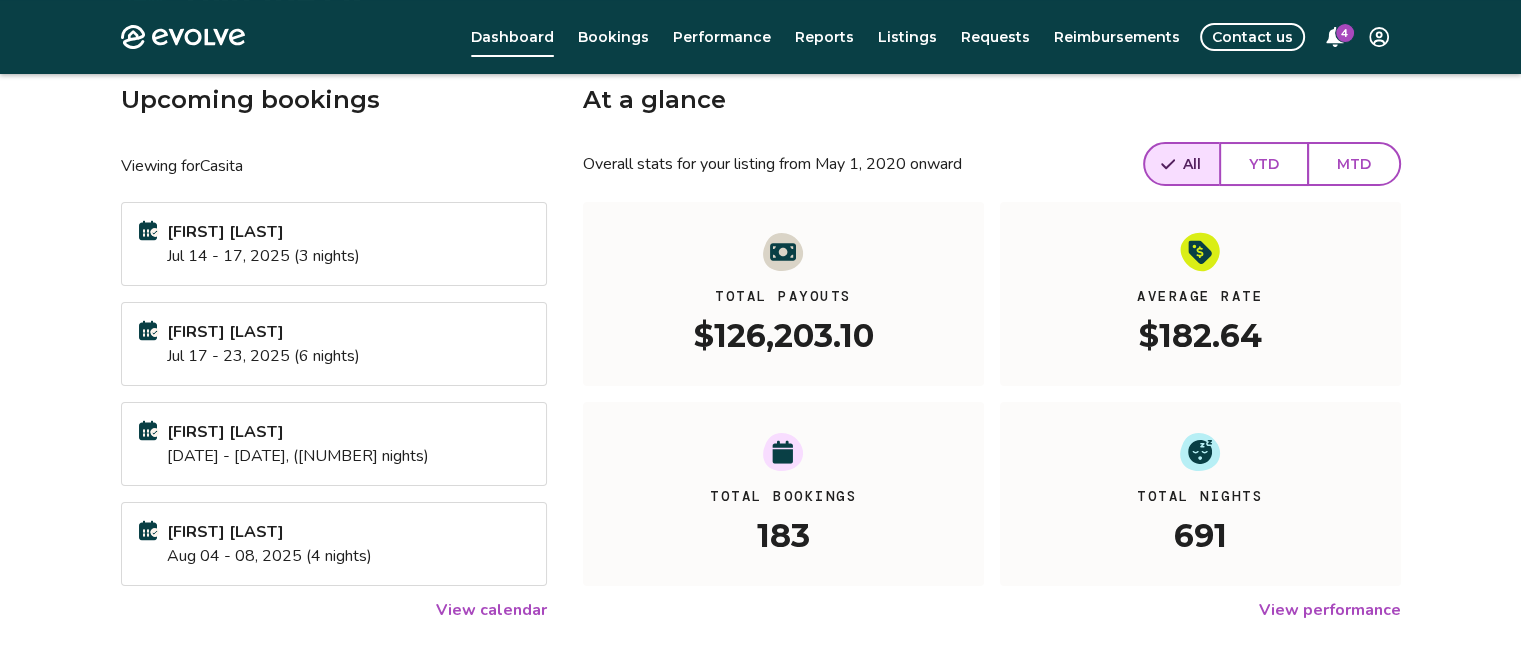 scroll, scrollTop: 104, scrollLeft: 0, axis: vertical 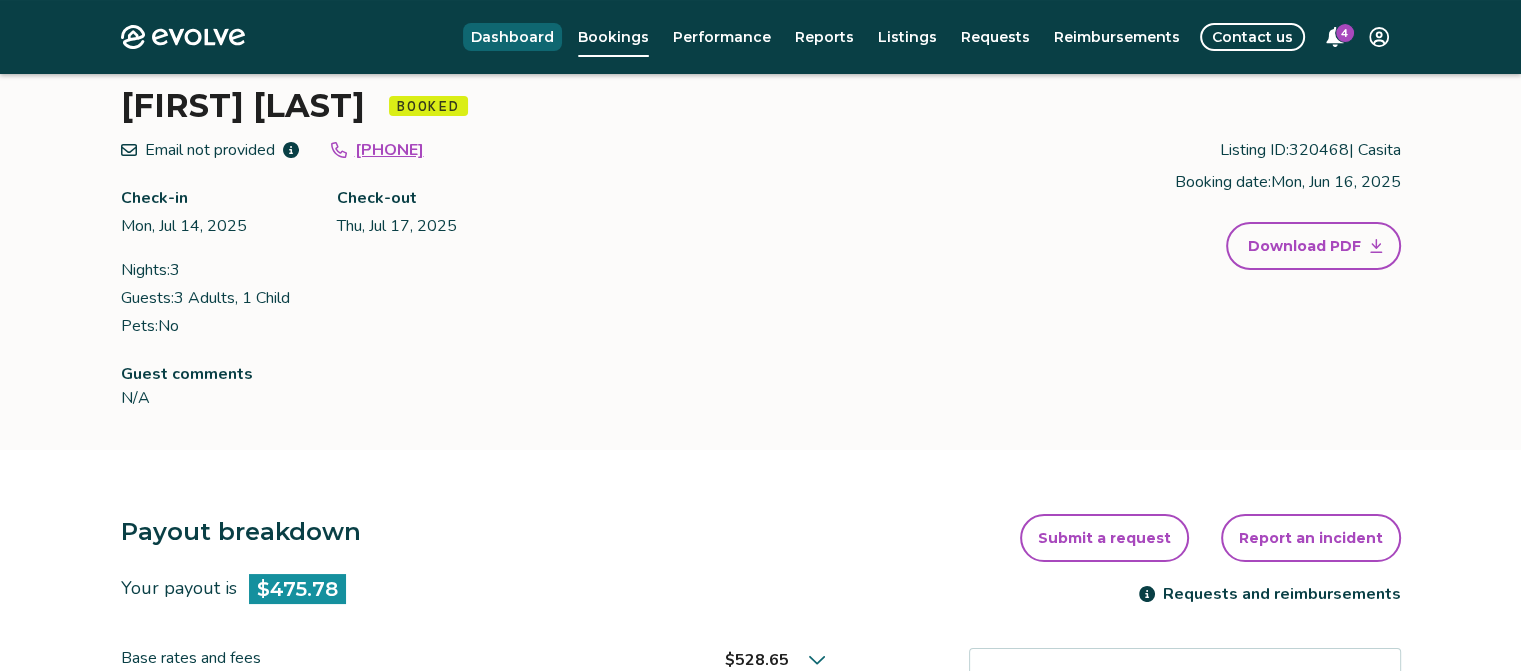 click on "Dashboard" at bounding box center (512, 37) 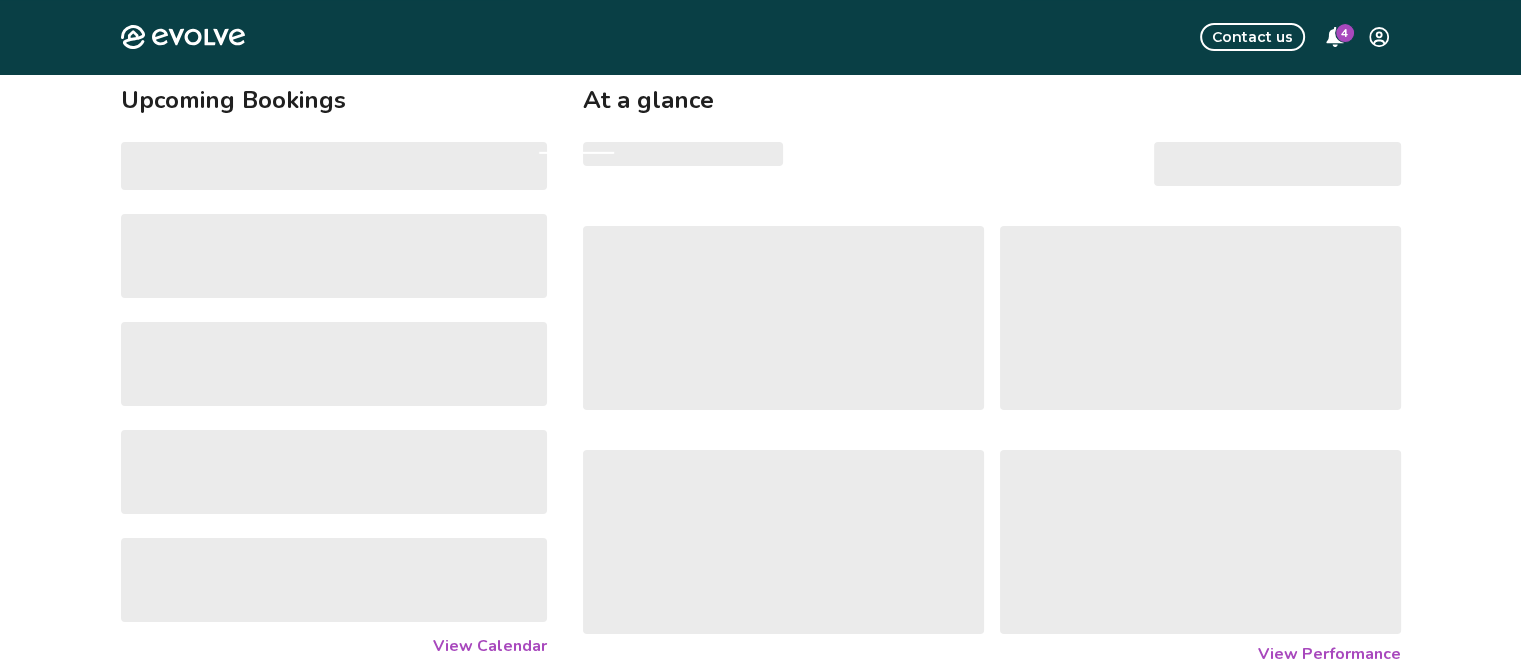 scroll, scrollTop: 0, scrollLeft: 0, axis: both 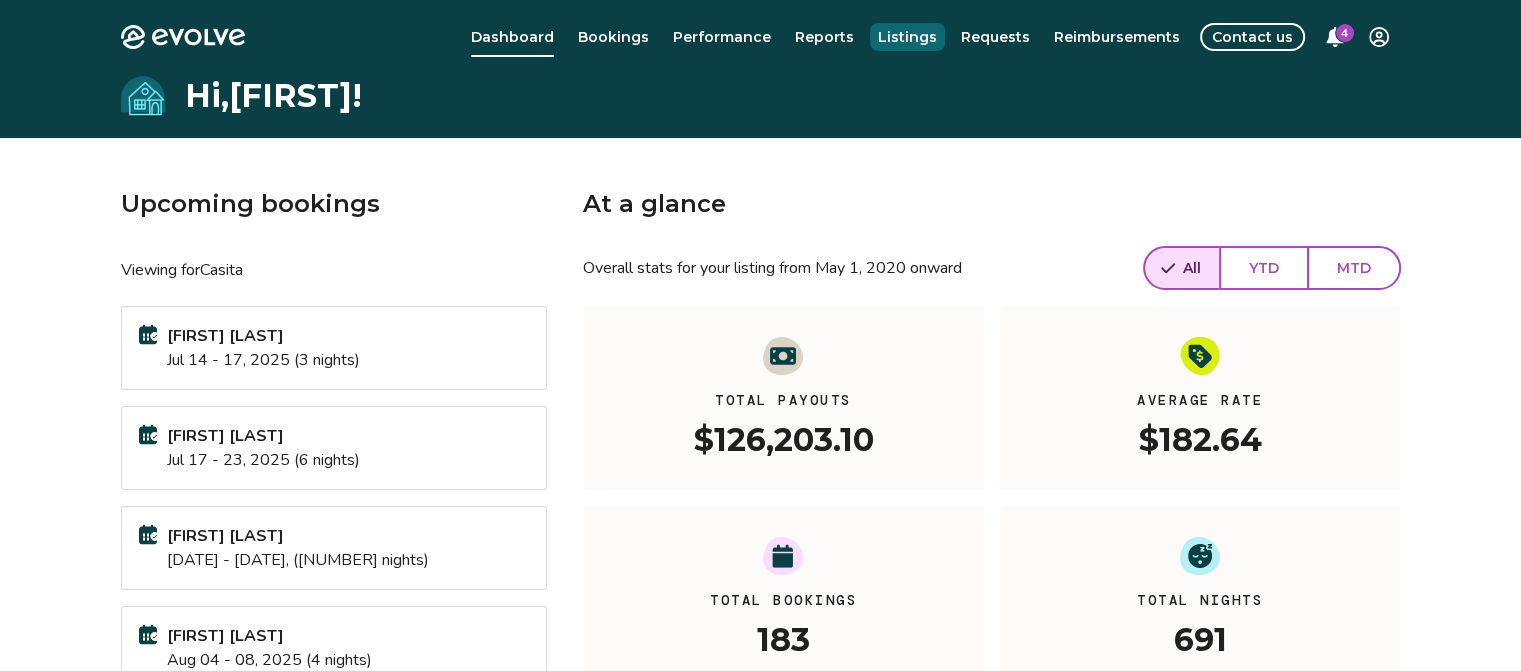 click on "Listings" at bounding box center (907, 37) 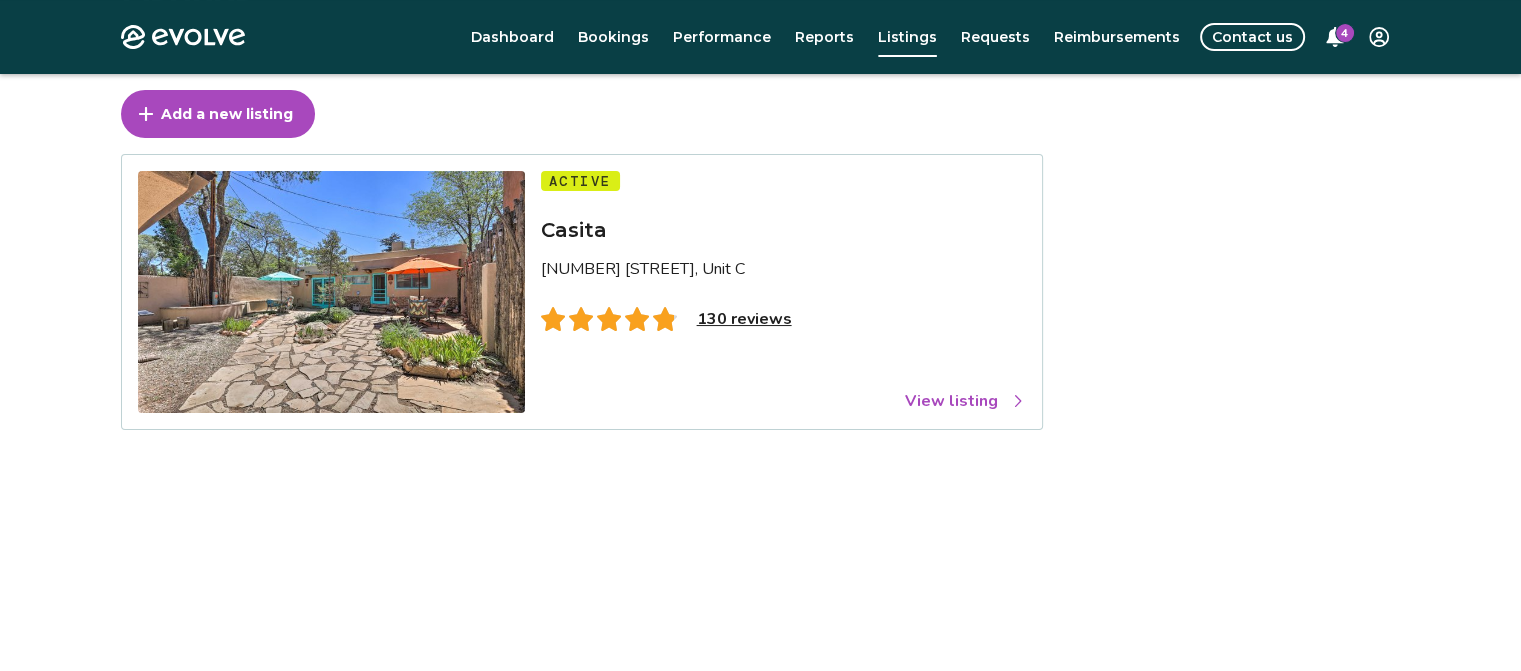 scroll, scrollTop: 94, scrollLeft: 0, axis: vertical 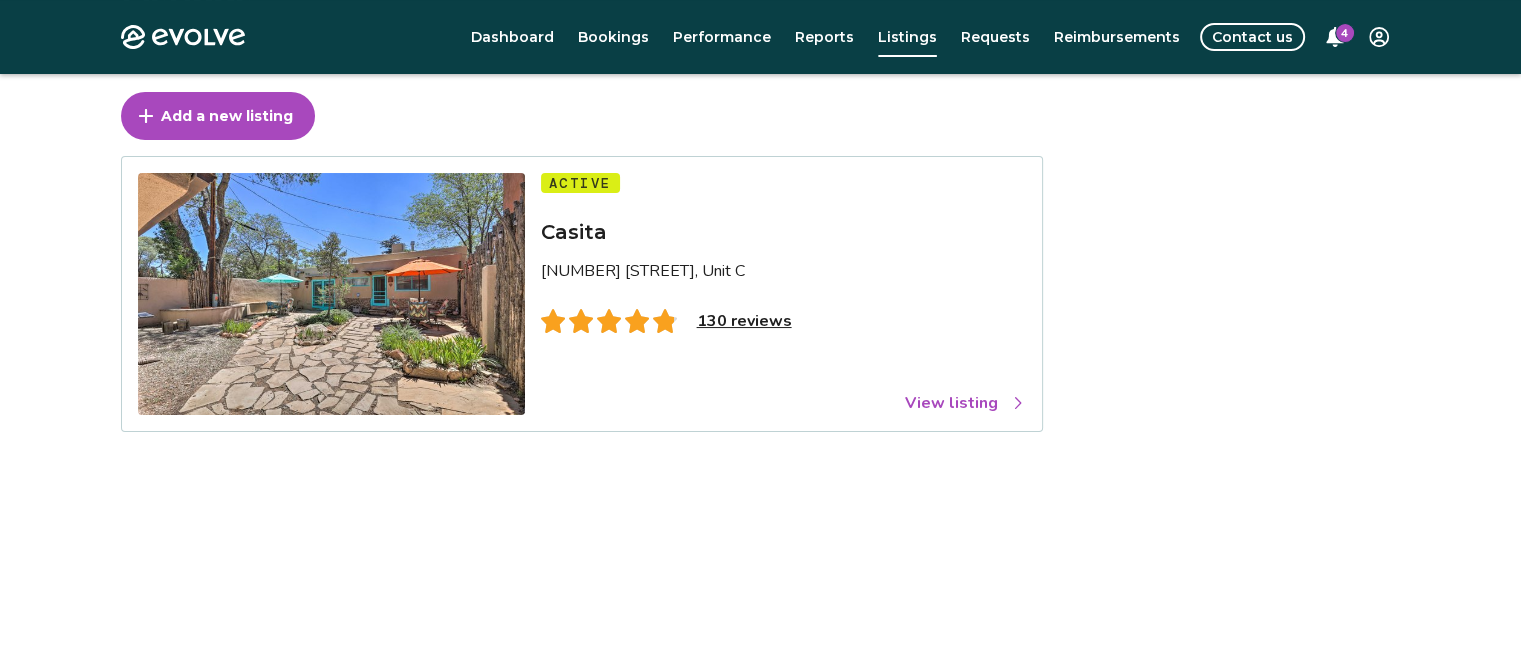 click on "View listing" at bounding box center [965, 403] 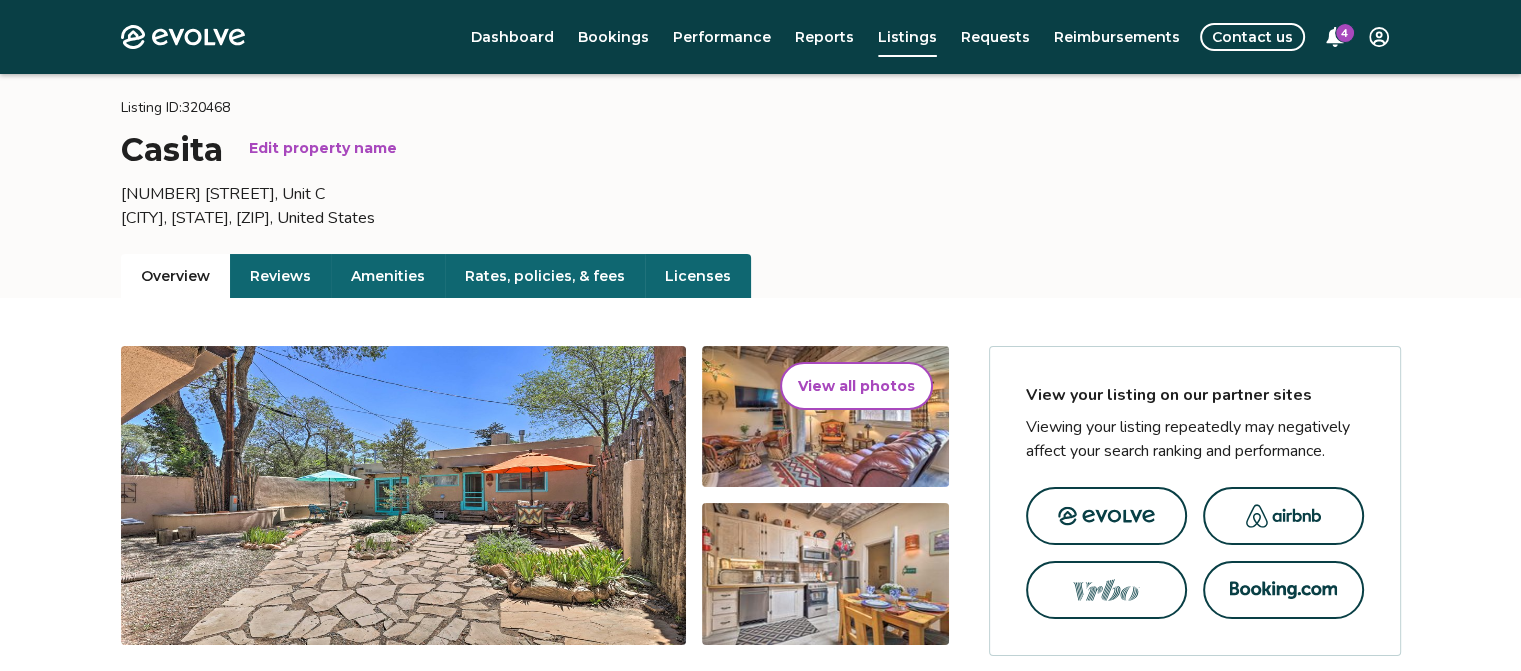 scroll, scrollTop: 0, scrollLeft: 0, axis: both 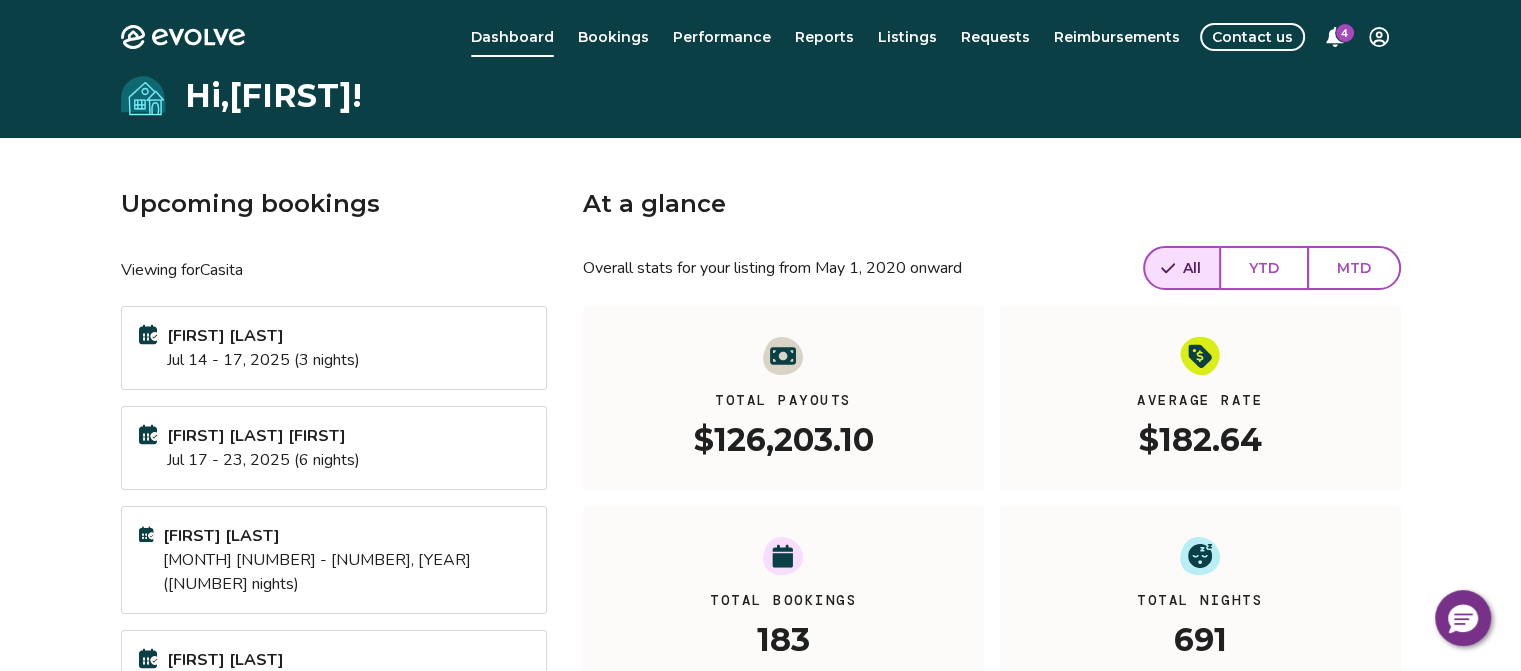click on "Jul 14 - 17, 2025 (3 nights)" at bounding box center (263, 360) 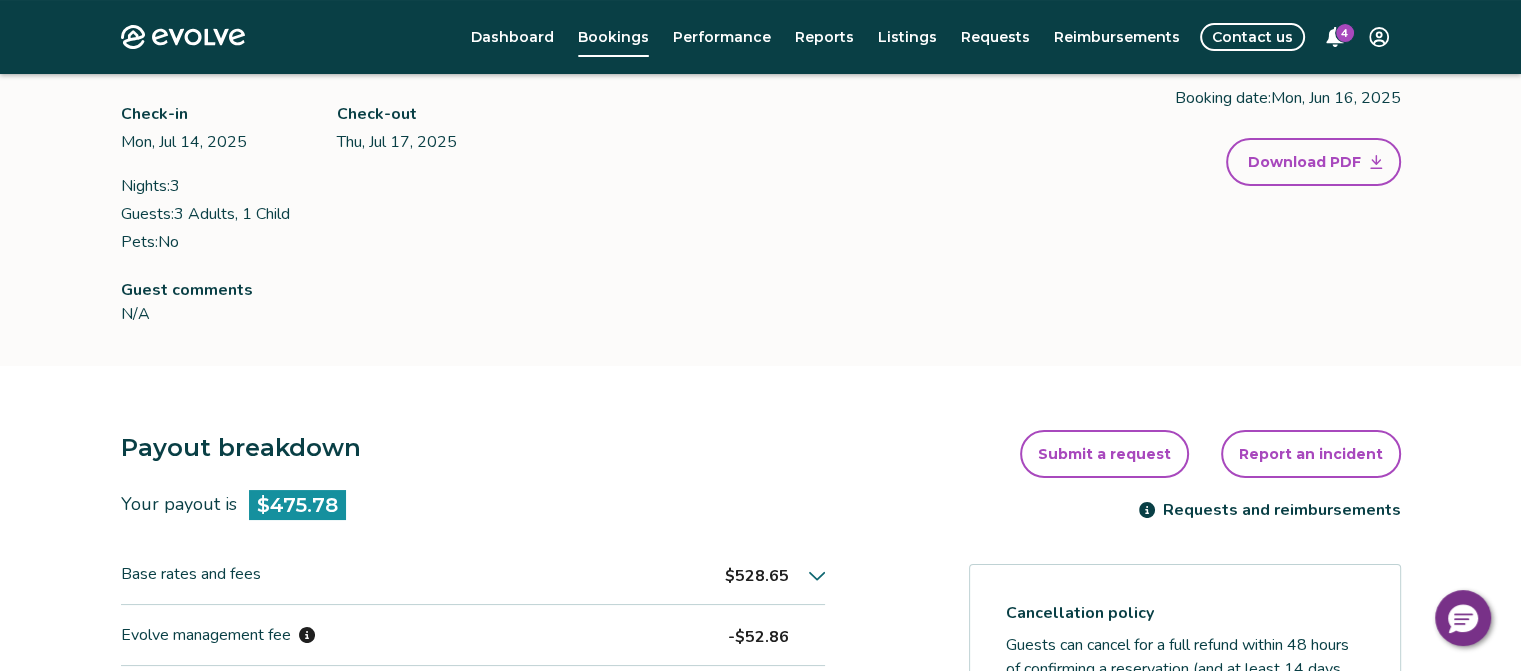 scroll, scrollTop: 0, scrollLeft: 0, axis: both 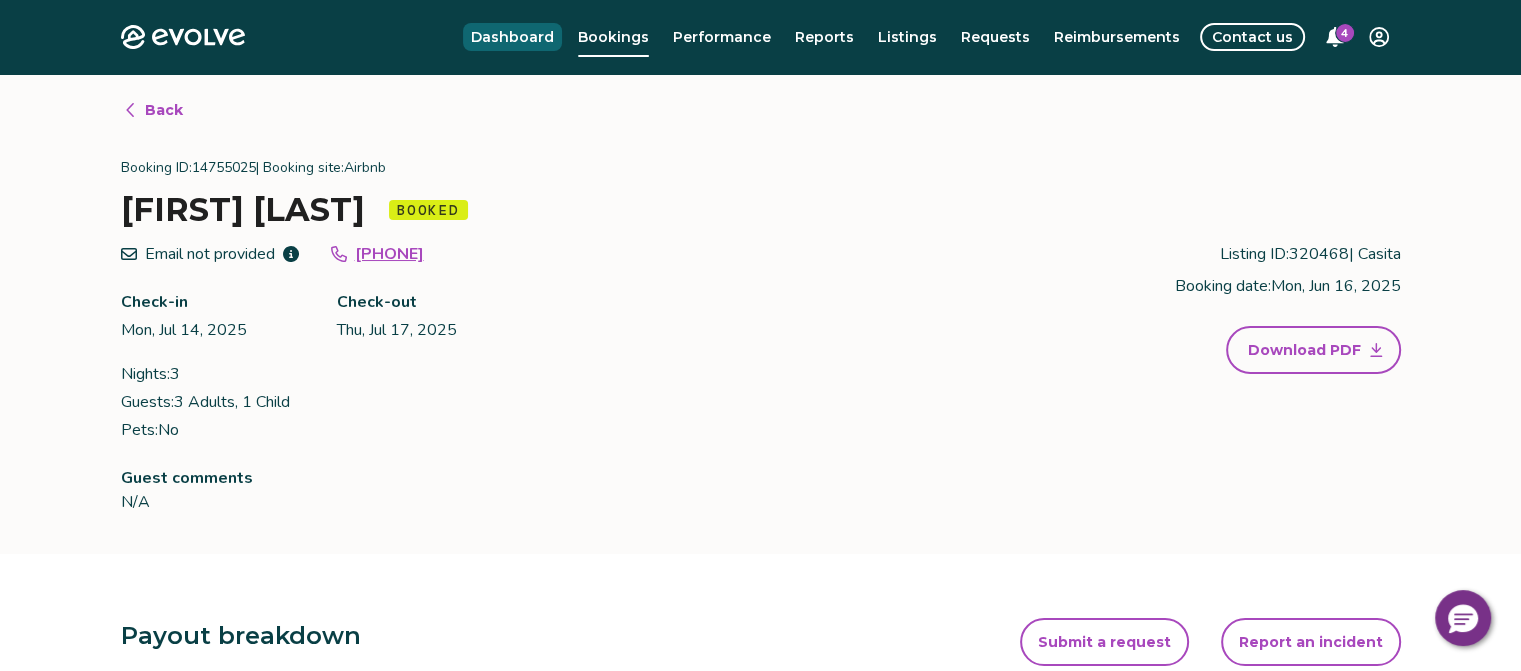 click on "Dashboard" at bounding box center [512, 37] 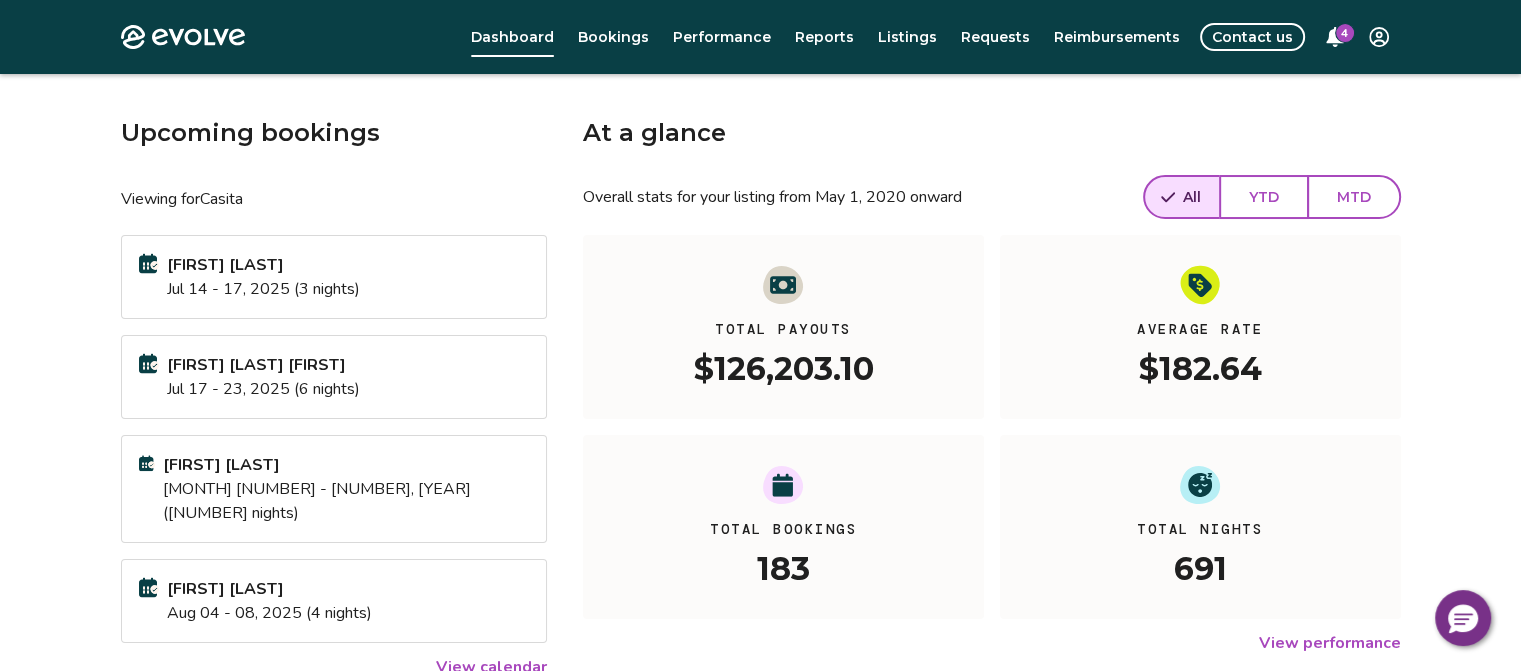 scroll, scrollTop: 74, scrollLeft: 0, axis: vertical 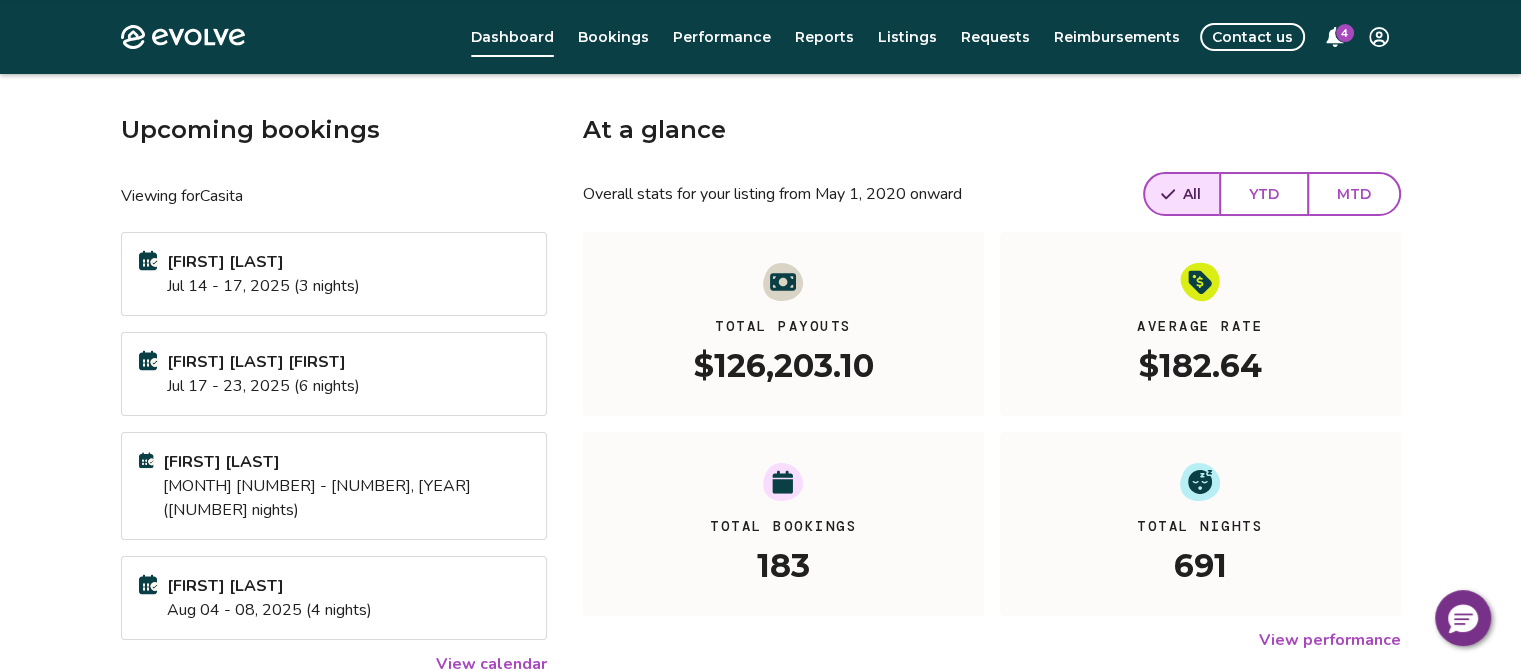 click on "YTD" at bounding box center (1264, 194) 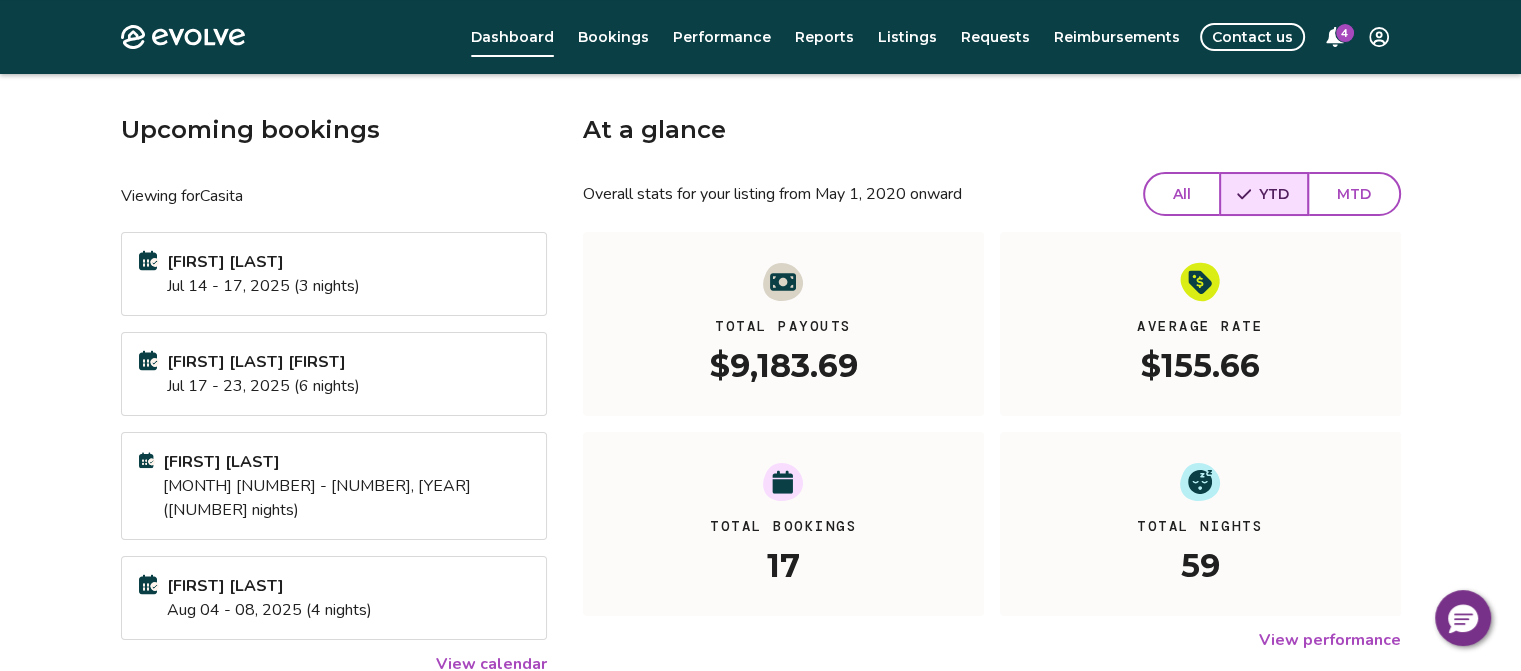 click on "YTD" at bounding box center (1274, 194) 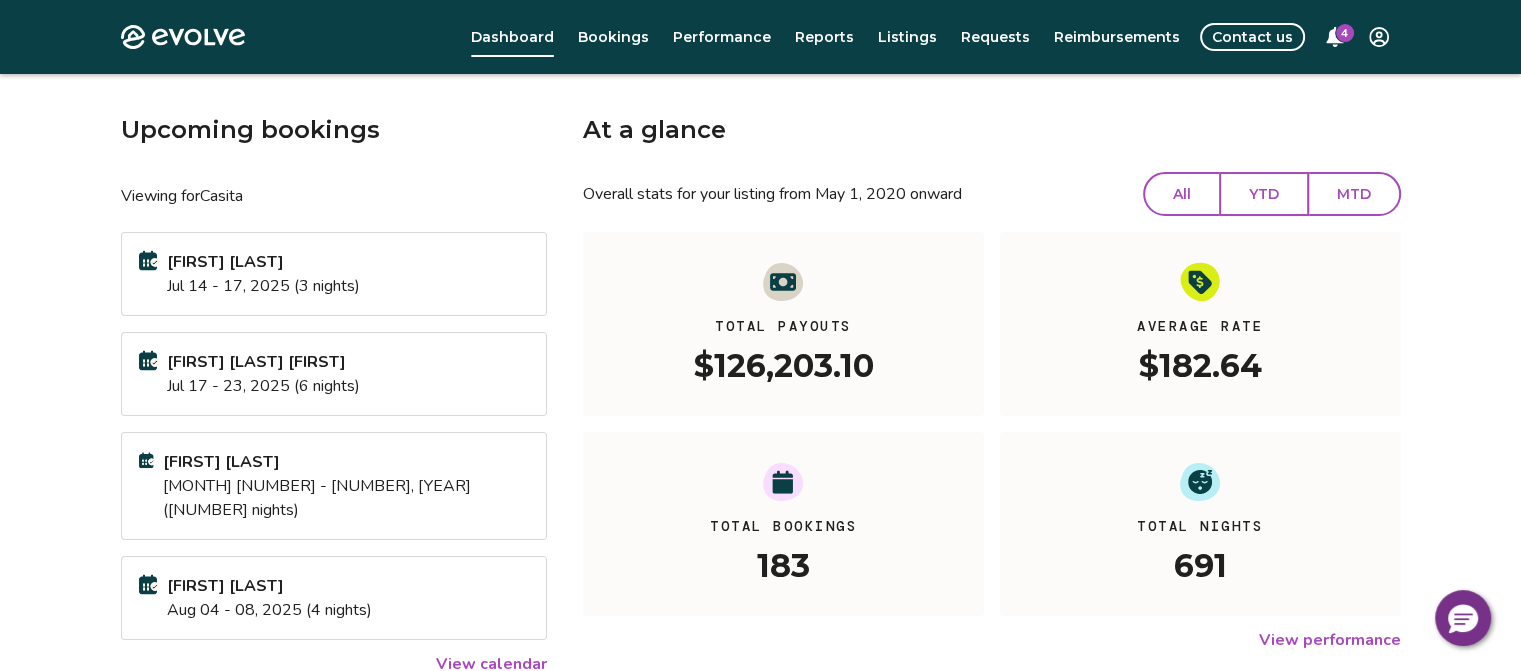 click on "YTD" at bounding box center [1264, 194] 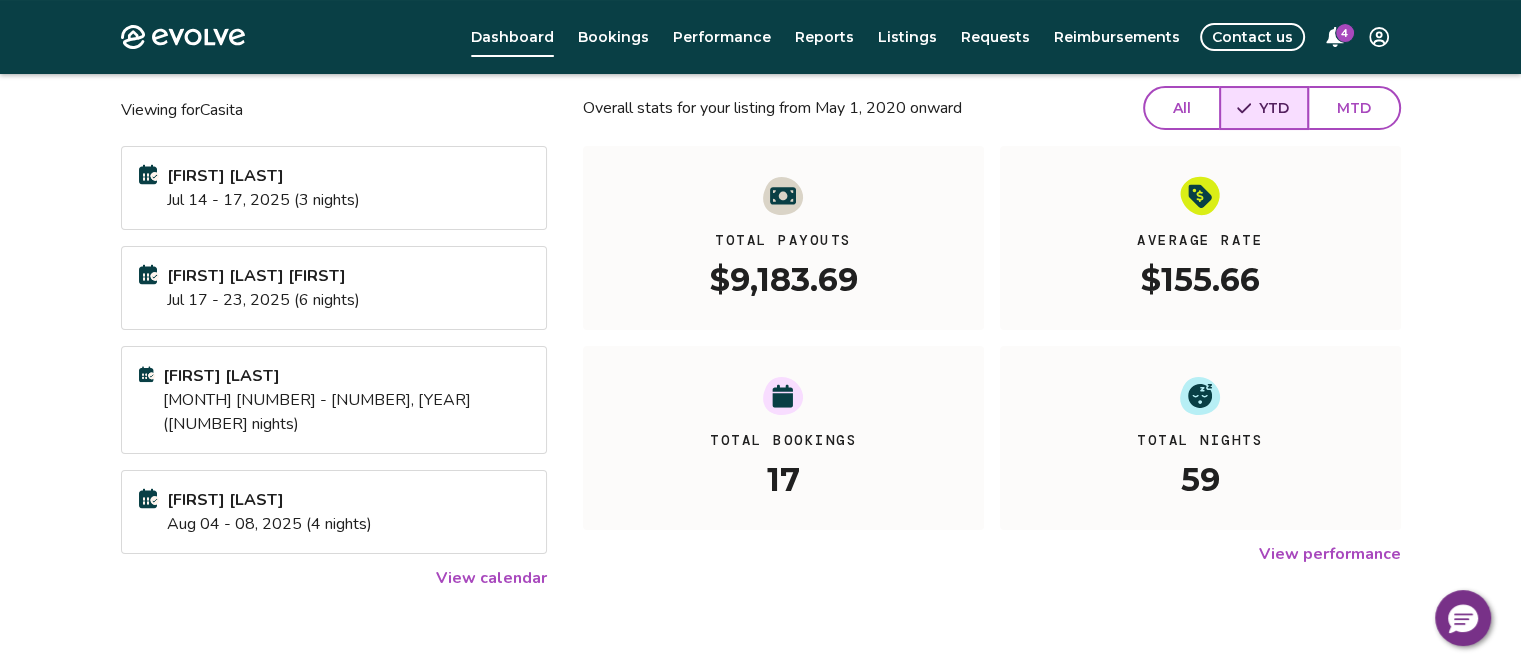 scroll, scrollTop: 159, scrollLeft: 0, axis: vertical 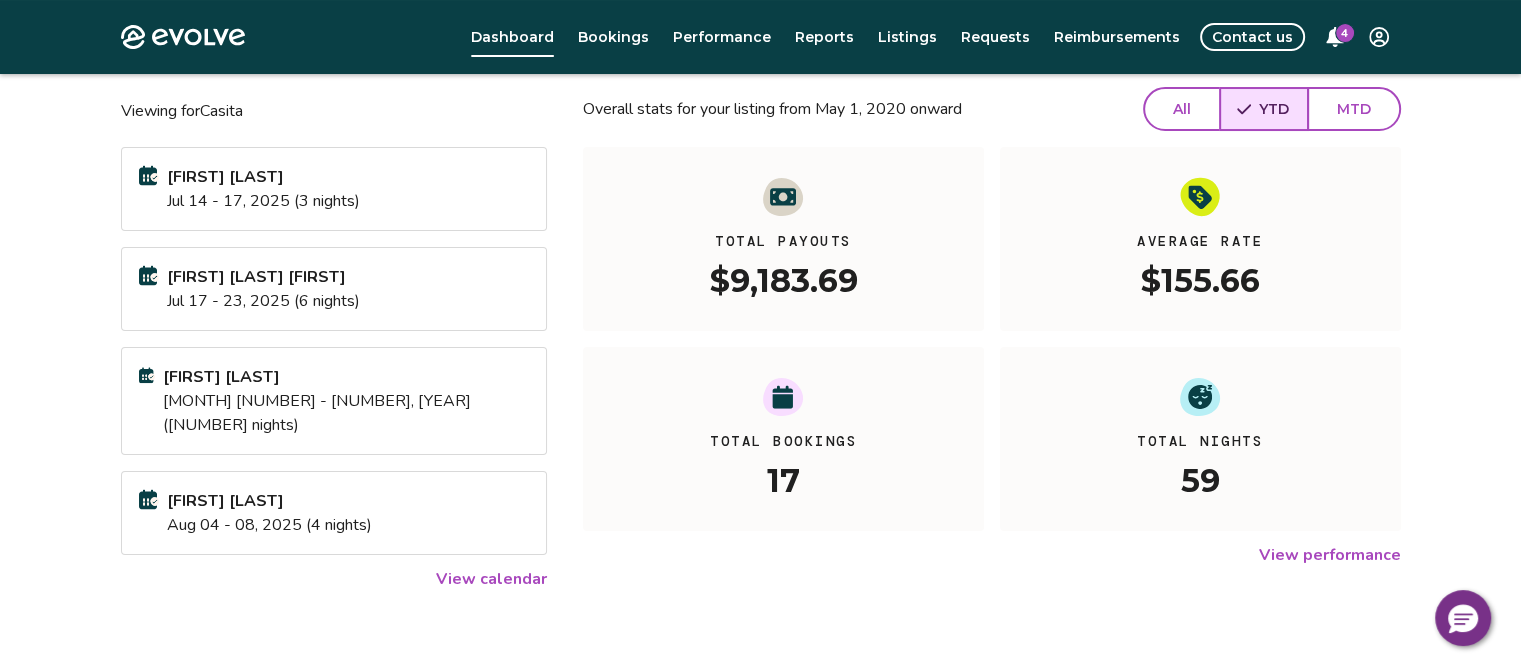 click on "4" at bounding box center [1345, 33] 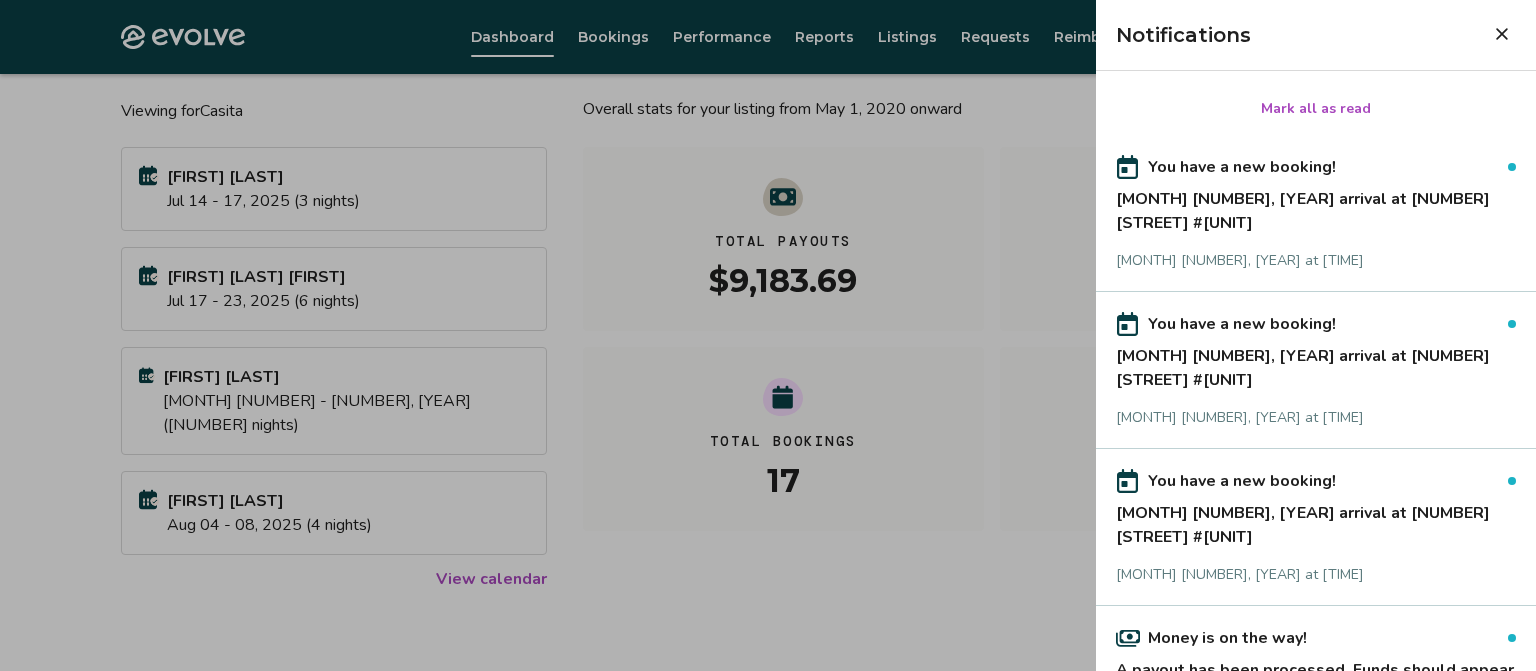 click at bounding box center (1502, 34) 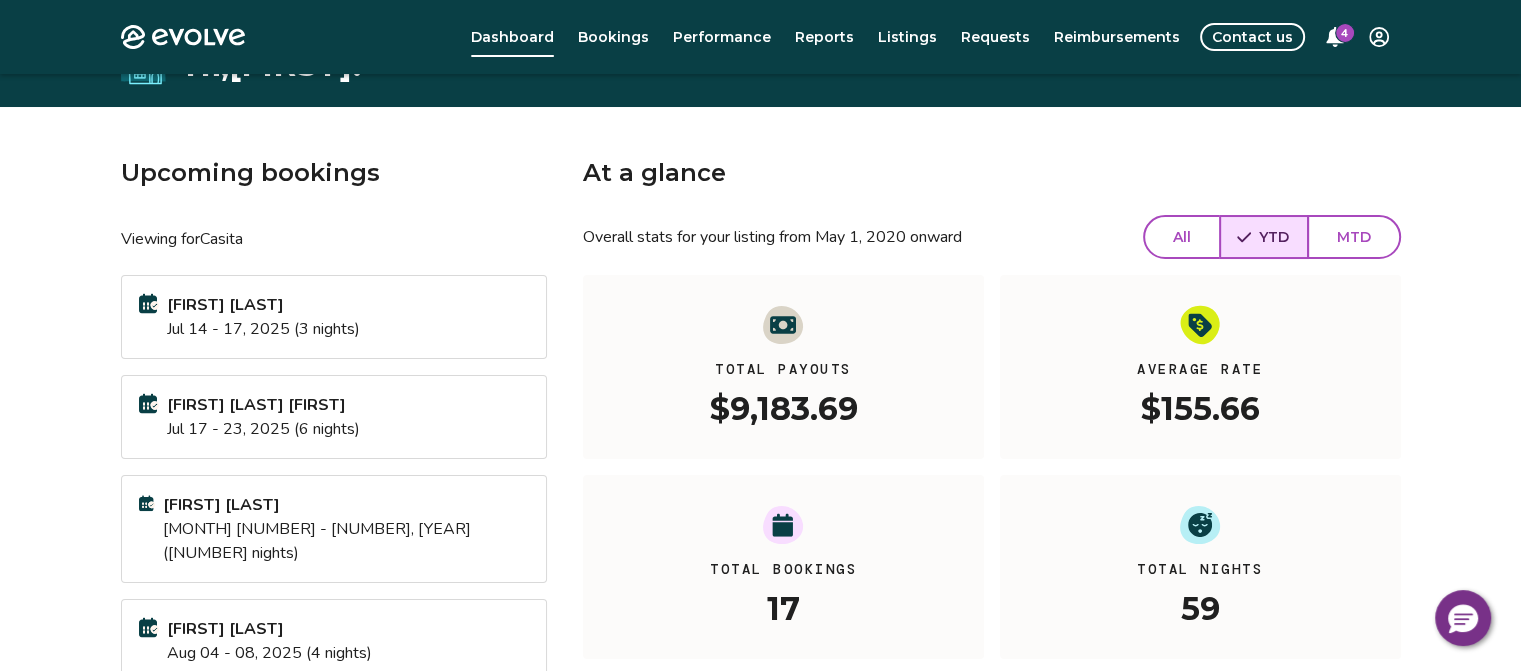 scroll, scrollTop: 23, scrollLeft: 0, axis: vertical 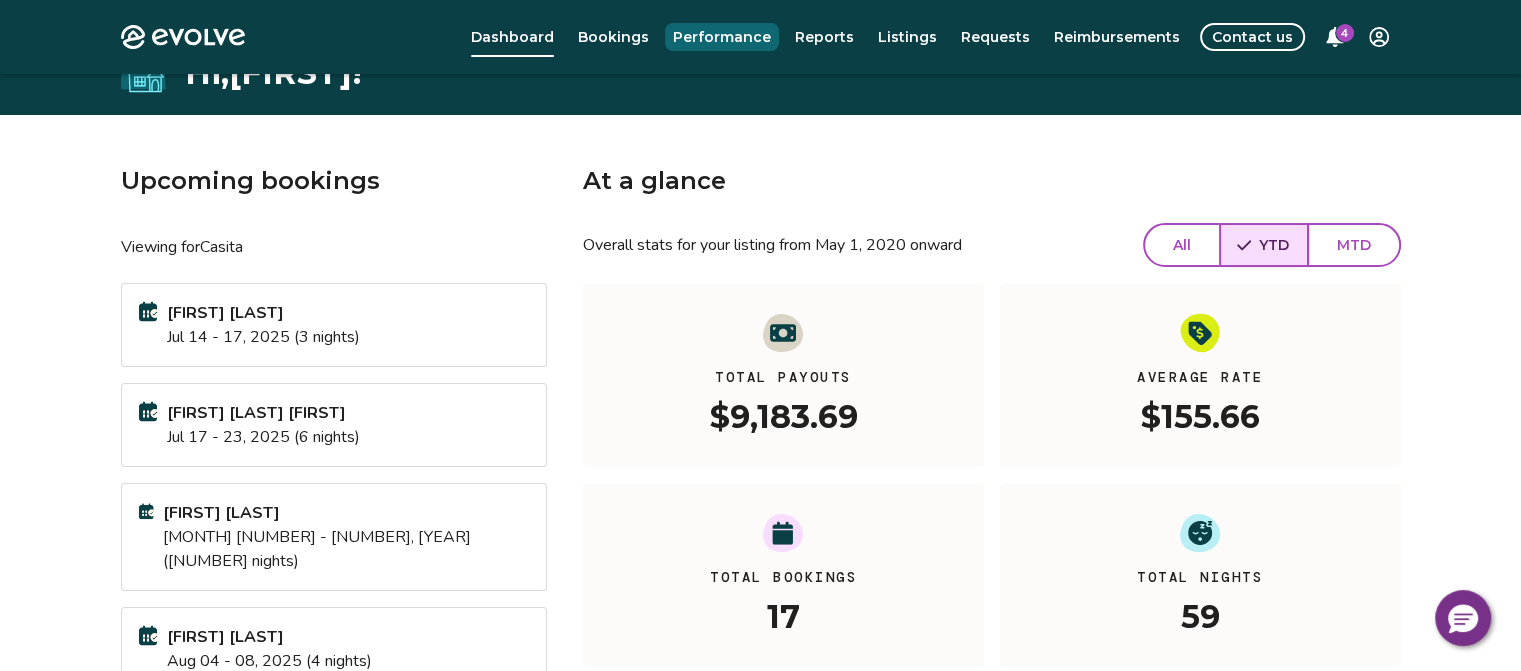 click on "Performance" at bounding box center (722, 37) 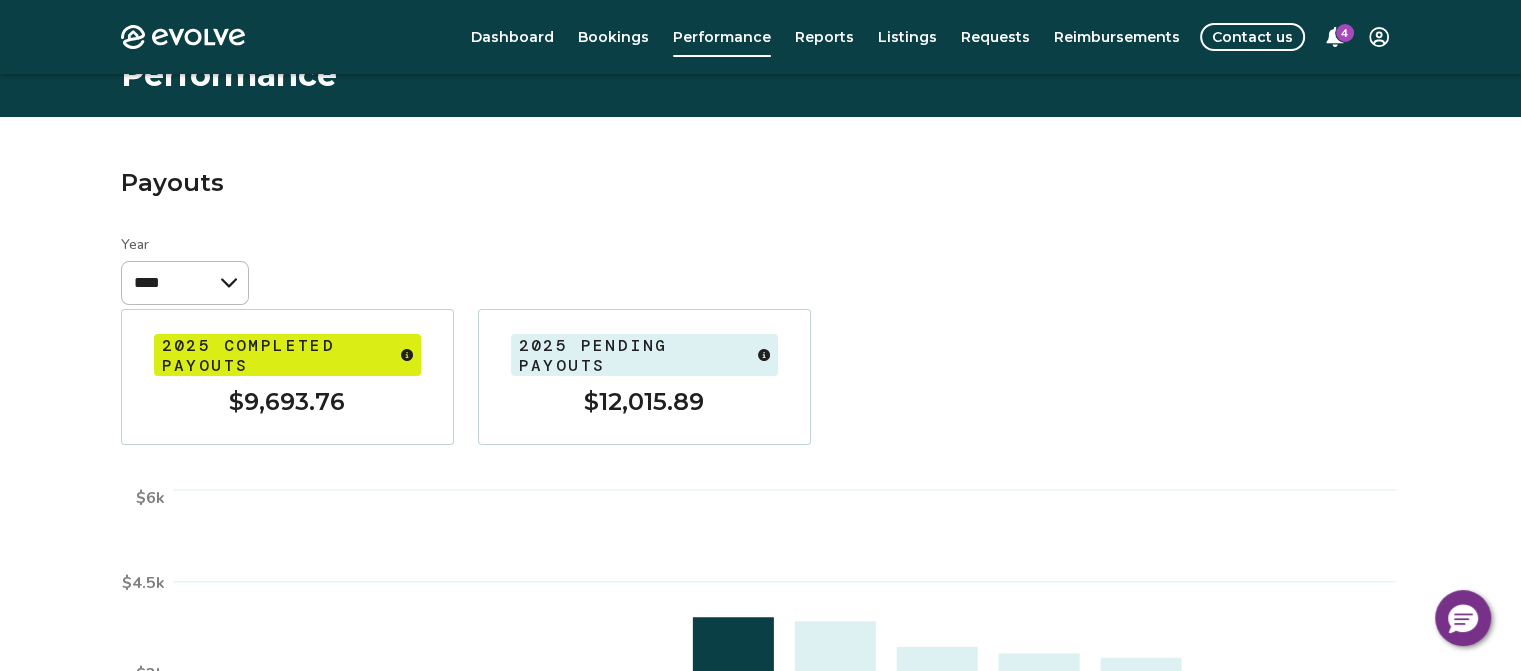 scroll, scrollTop: 0, scrollLeft: 0, axis: both 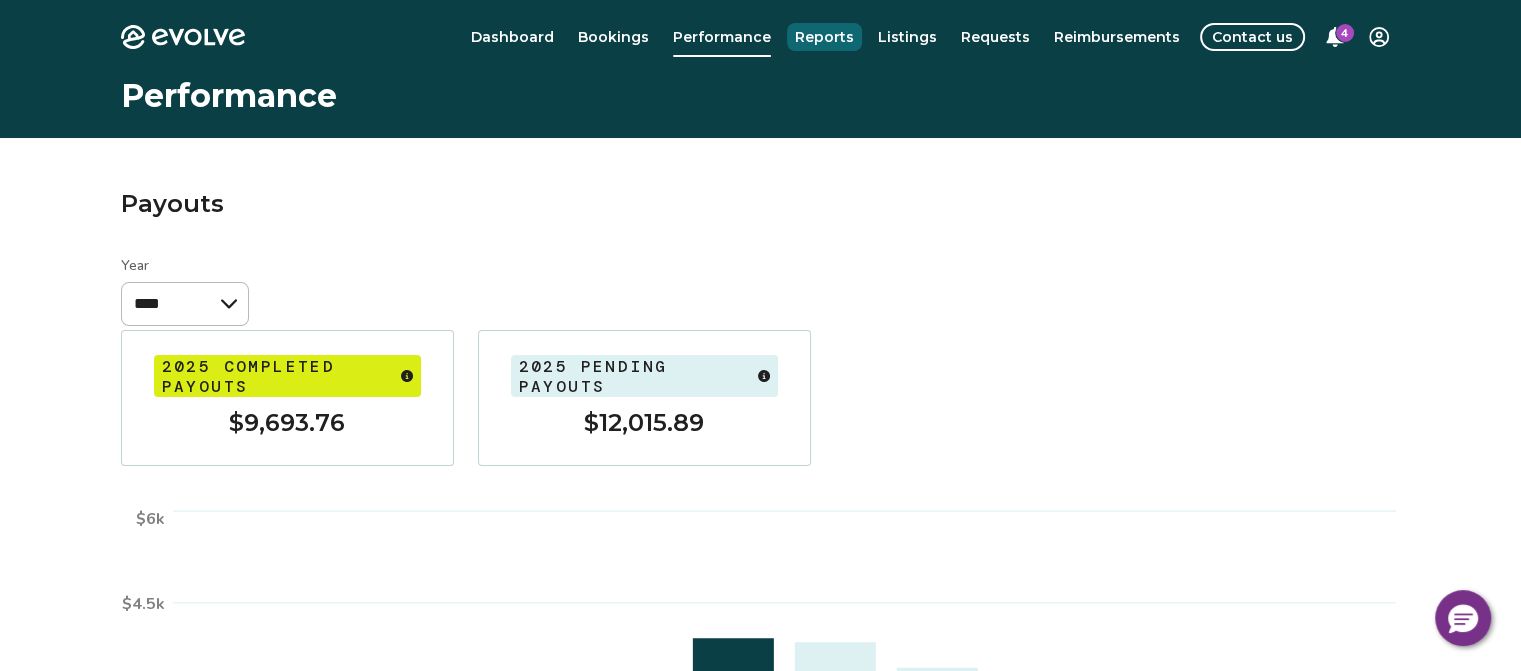 click on "Reports" at bounding box center [824, 37] 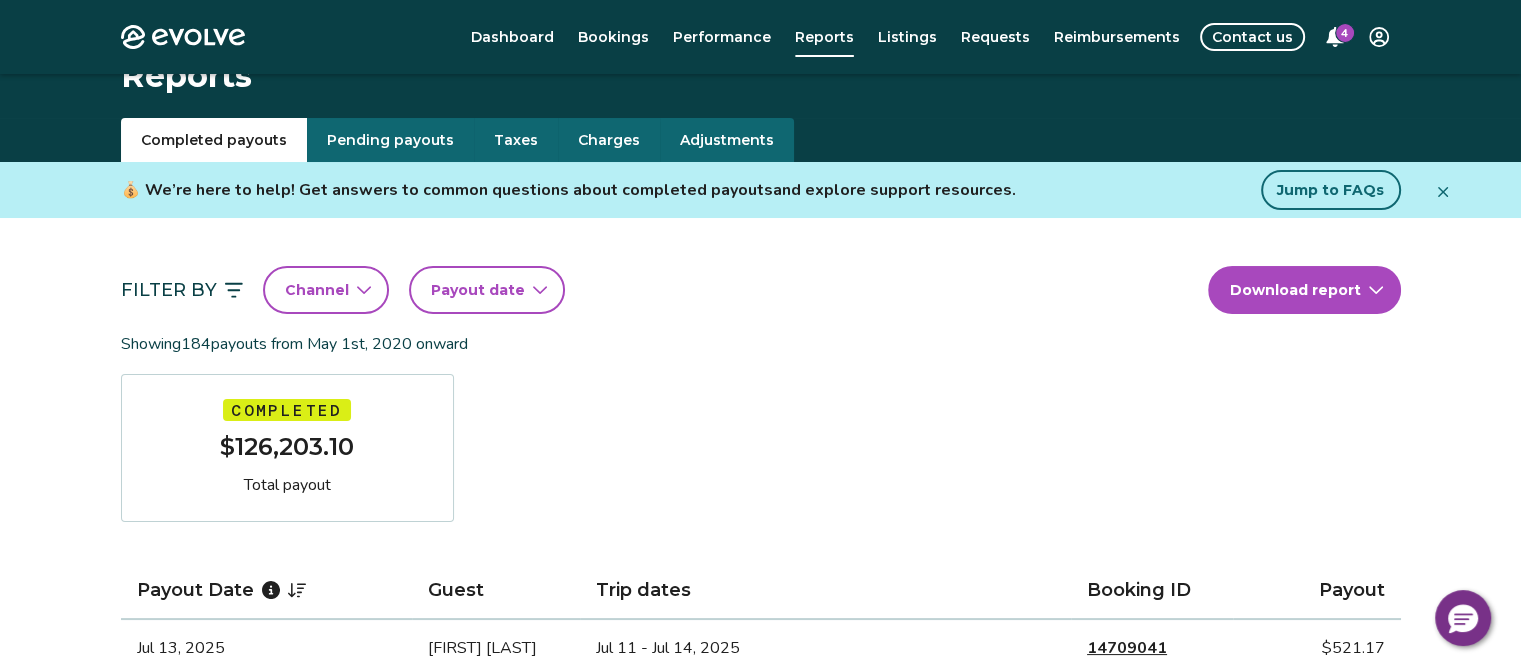 scroll, scrollTop: 0, scrollLeft: 0, axis: both 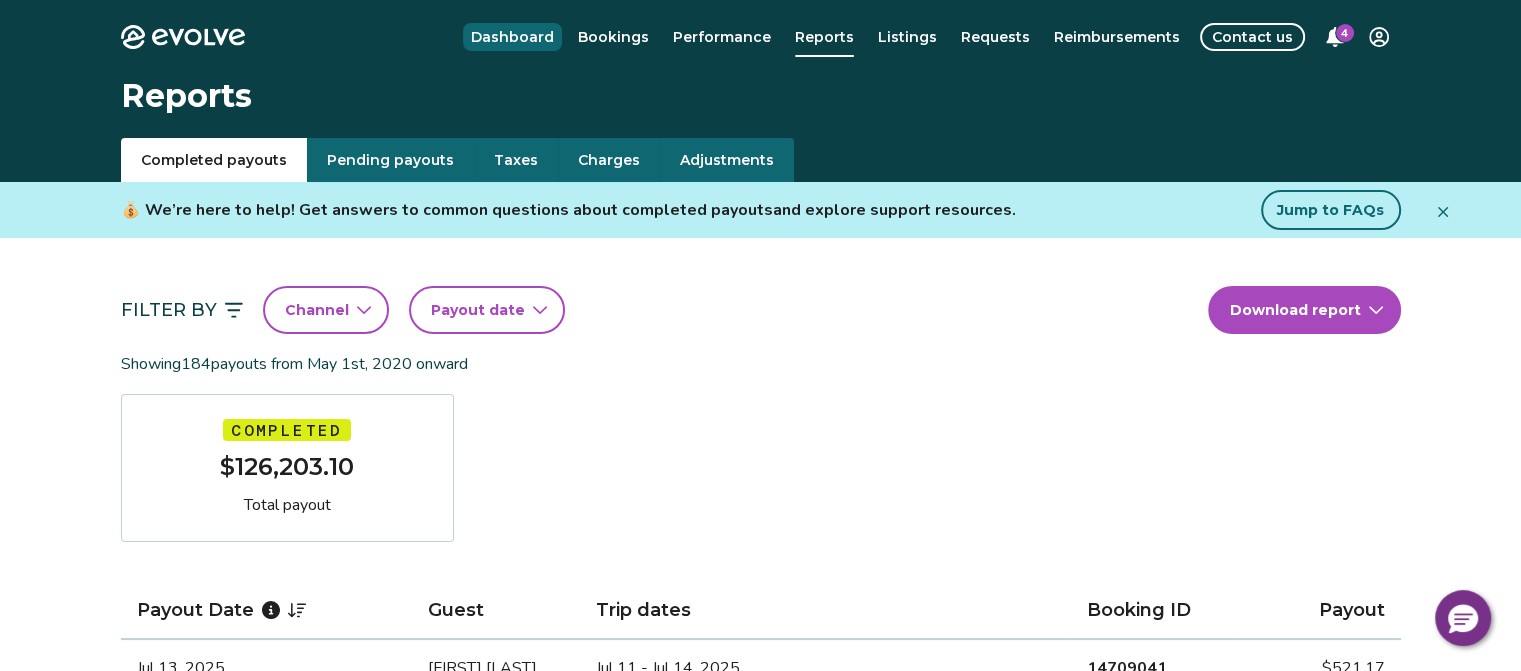 click on "Dashboard" at bounding box center (512, 37) 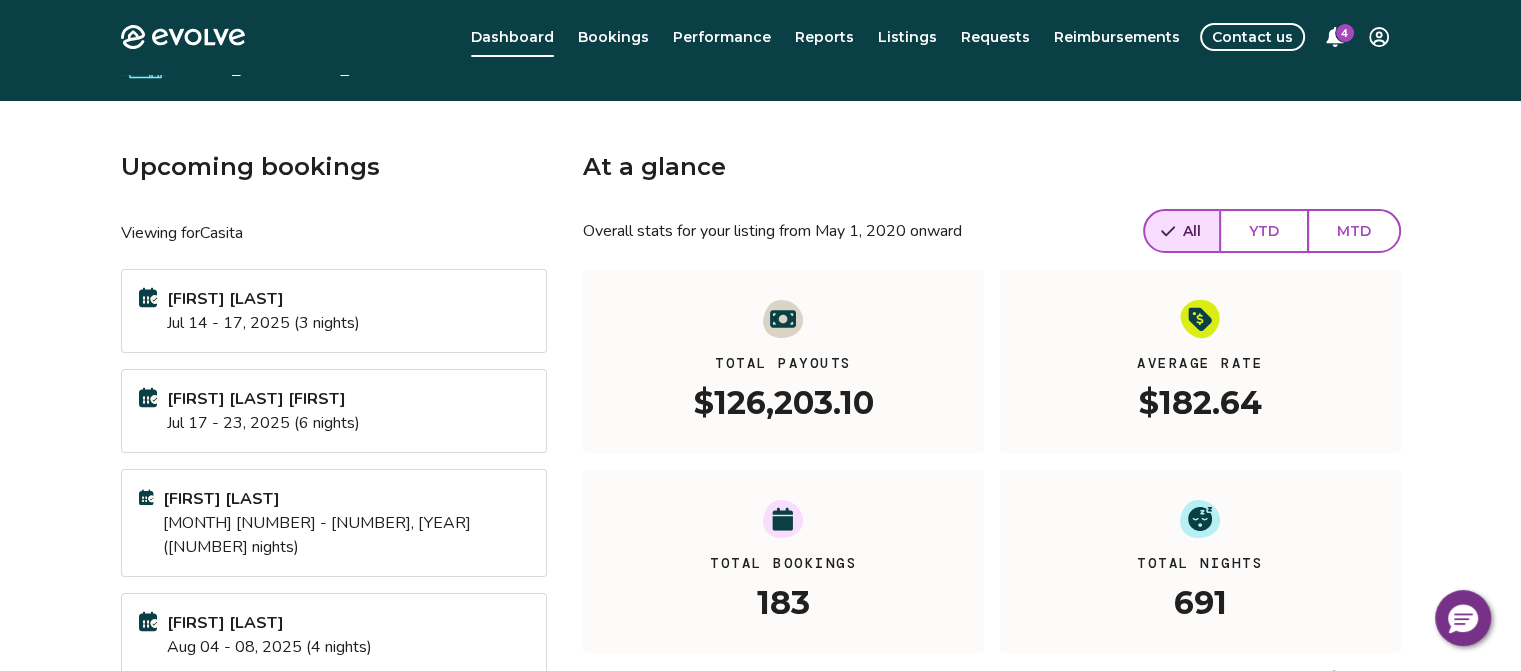 scroll, scrollTop: 0, scrollLeft: 0, axis: both 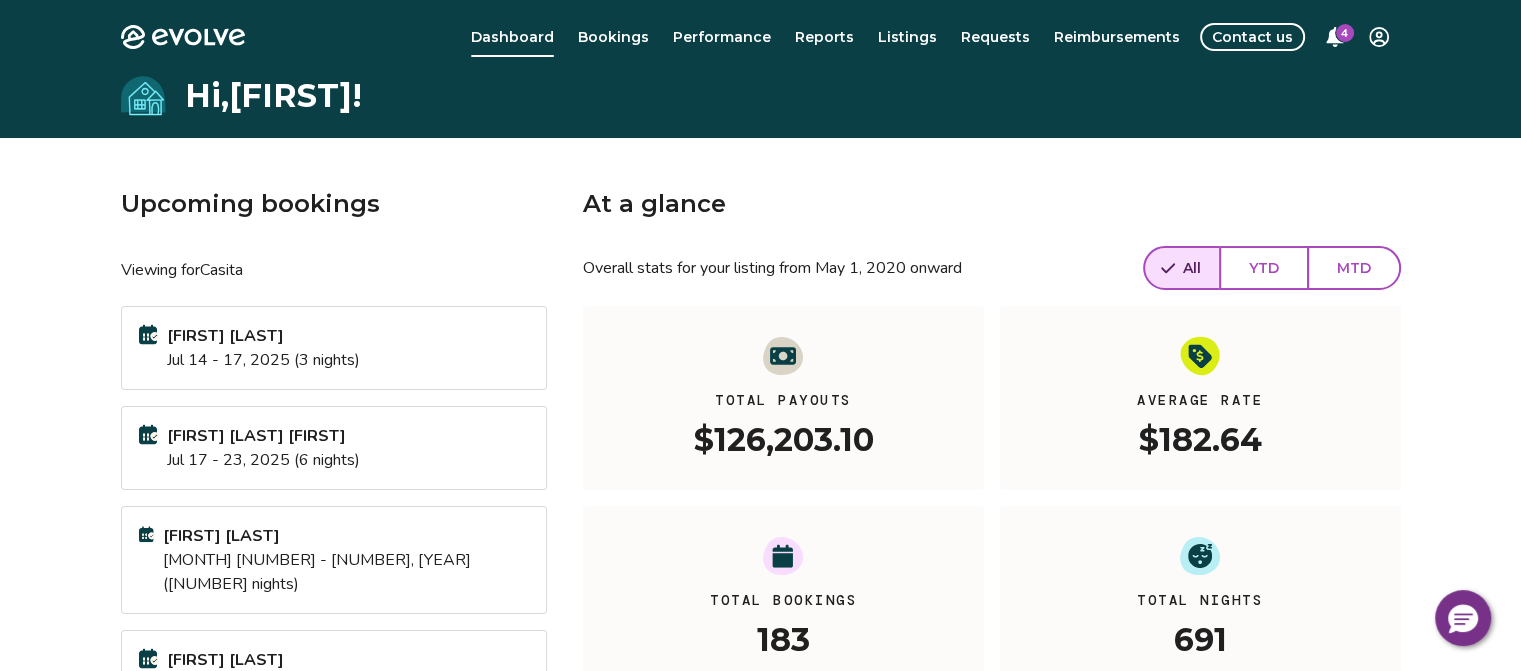 click on "4" at bounding box center [1345, 33] 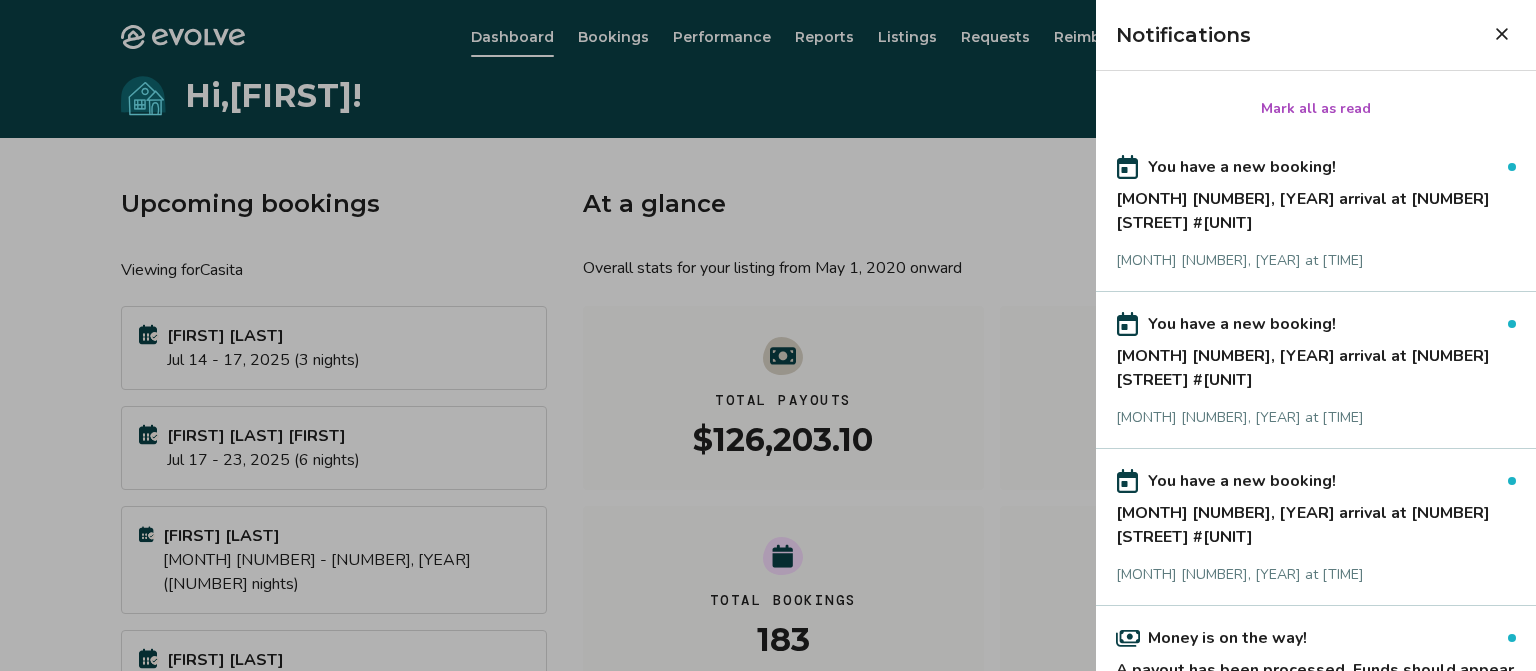 click on "Mark all as read" at bounding box center (1316, 109) 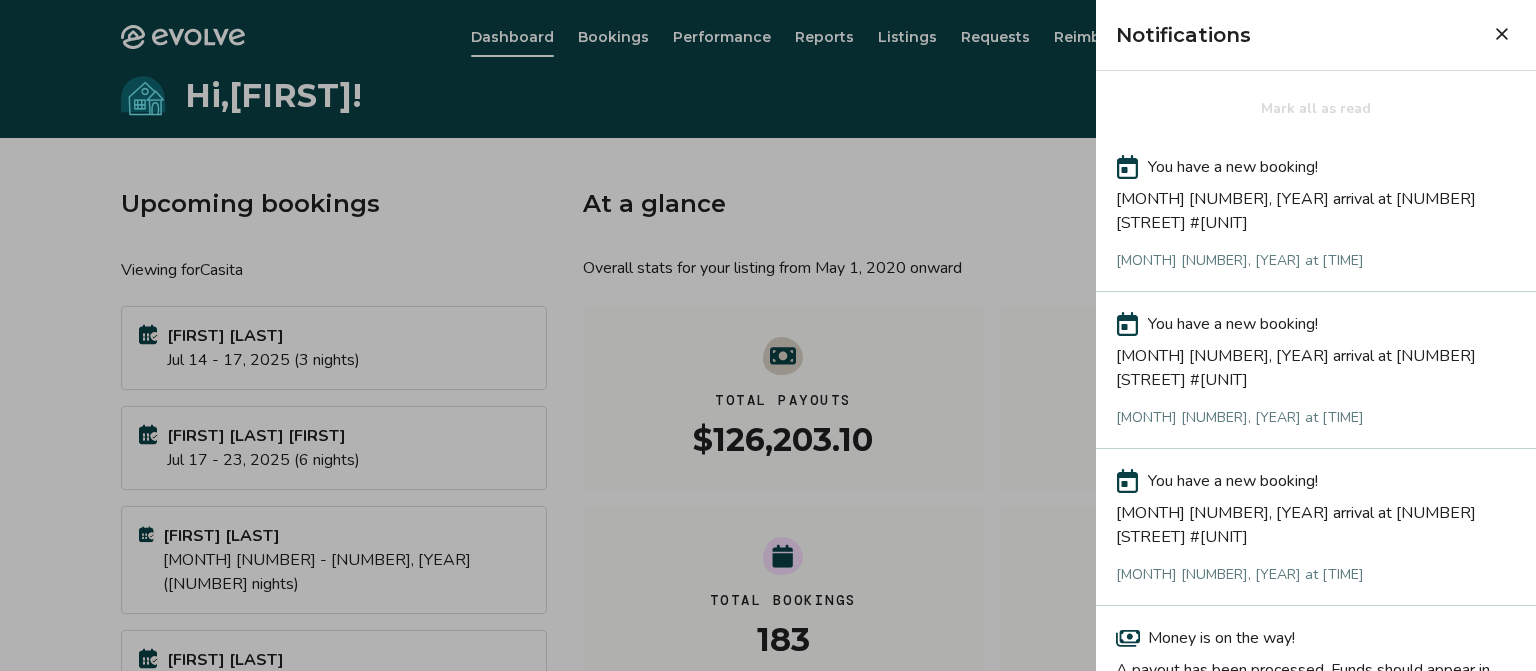 click at bounding box center (768, 335) 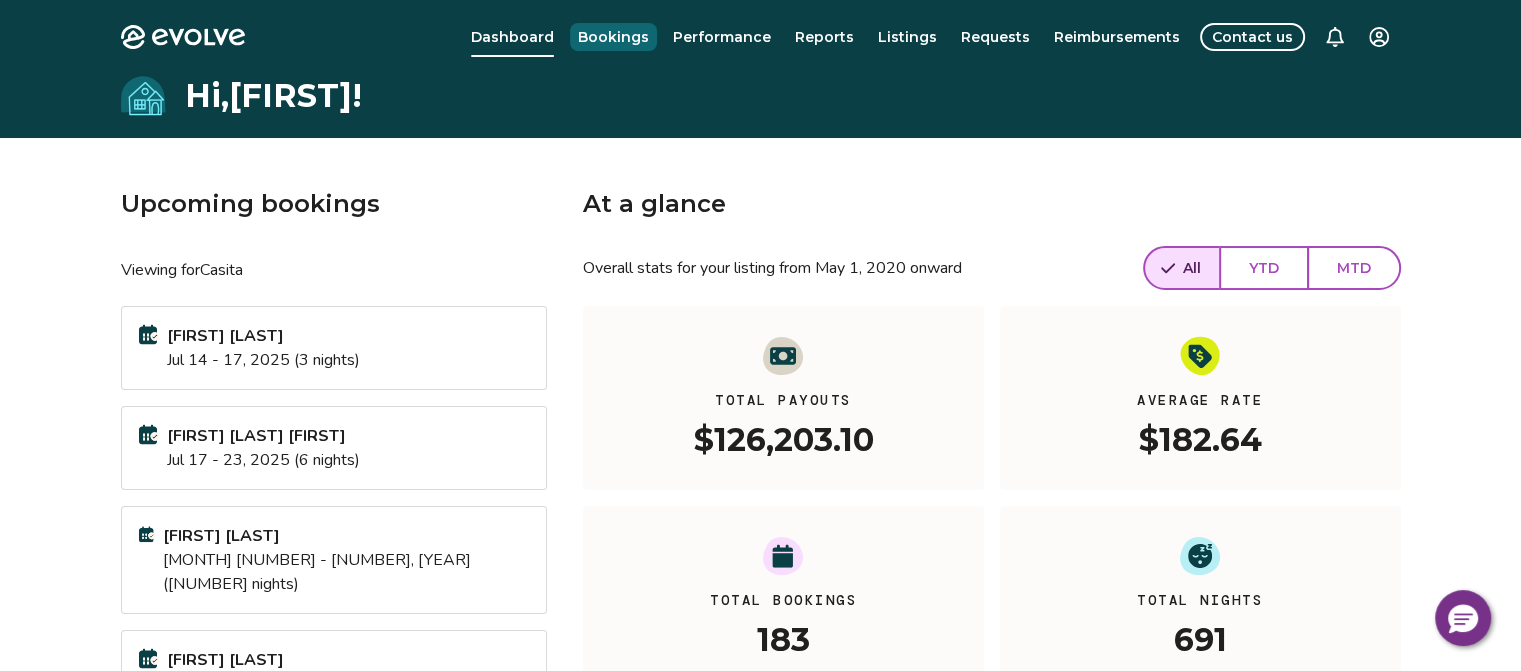 click on "Bookings" at bounding box center [613, 37] 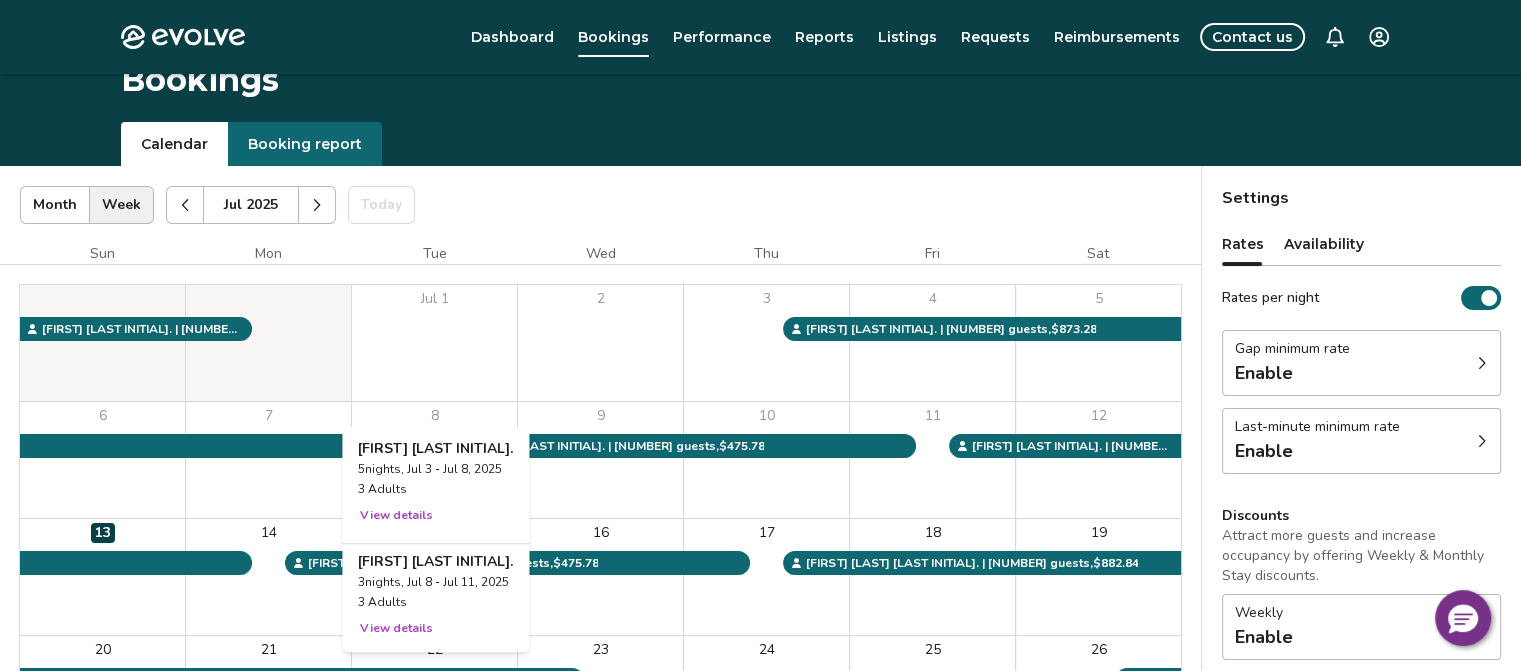 scroll, scrollTop: 0, scrollLeft: 0, axis: both 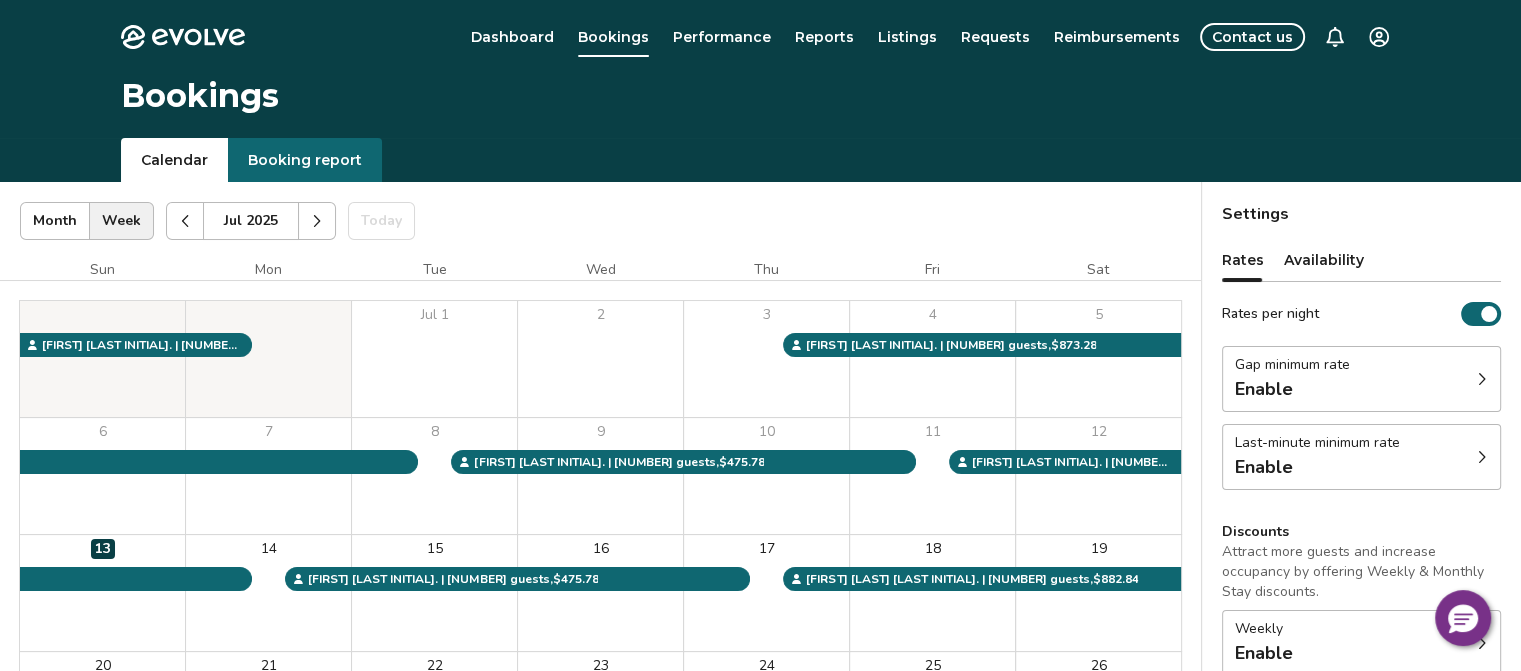 click 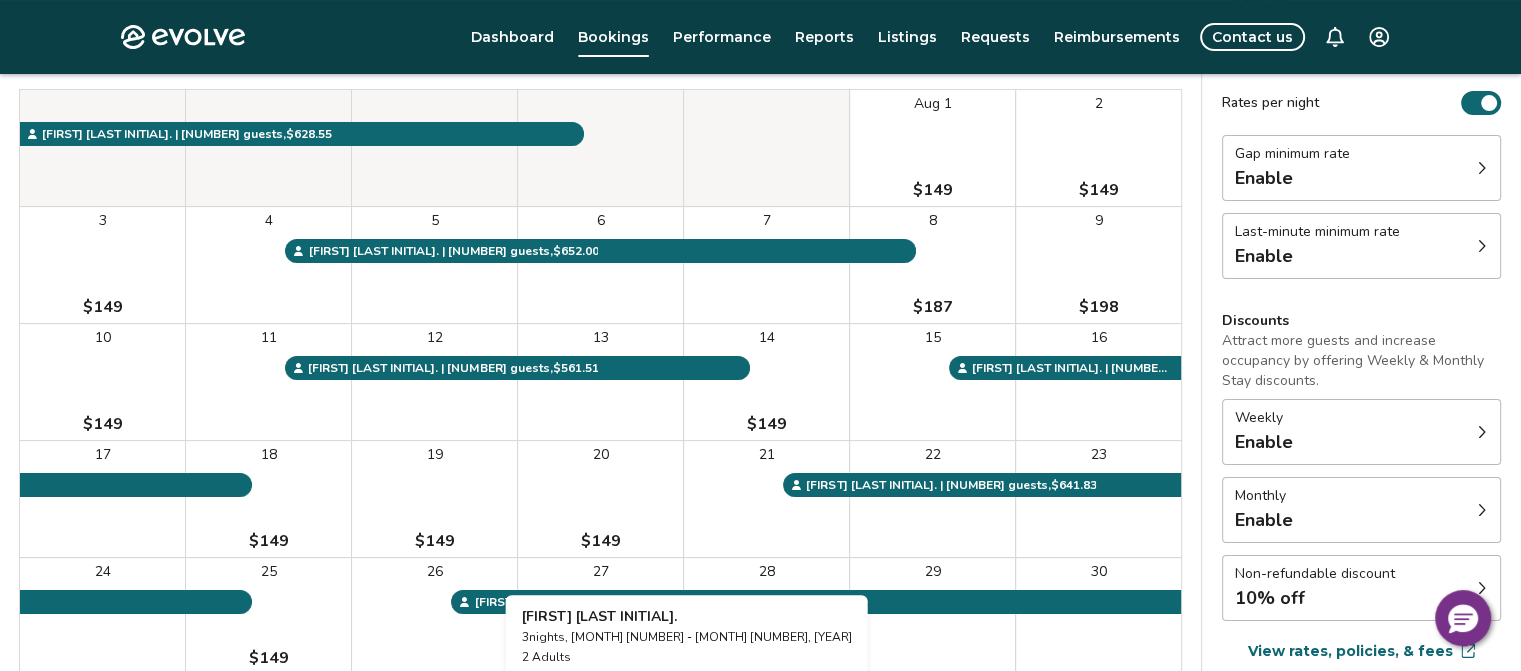 scroll, scrollTop: 0, scrollLeft: 0, axis: both 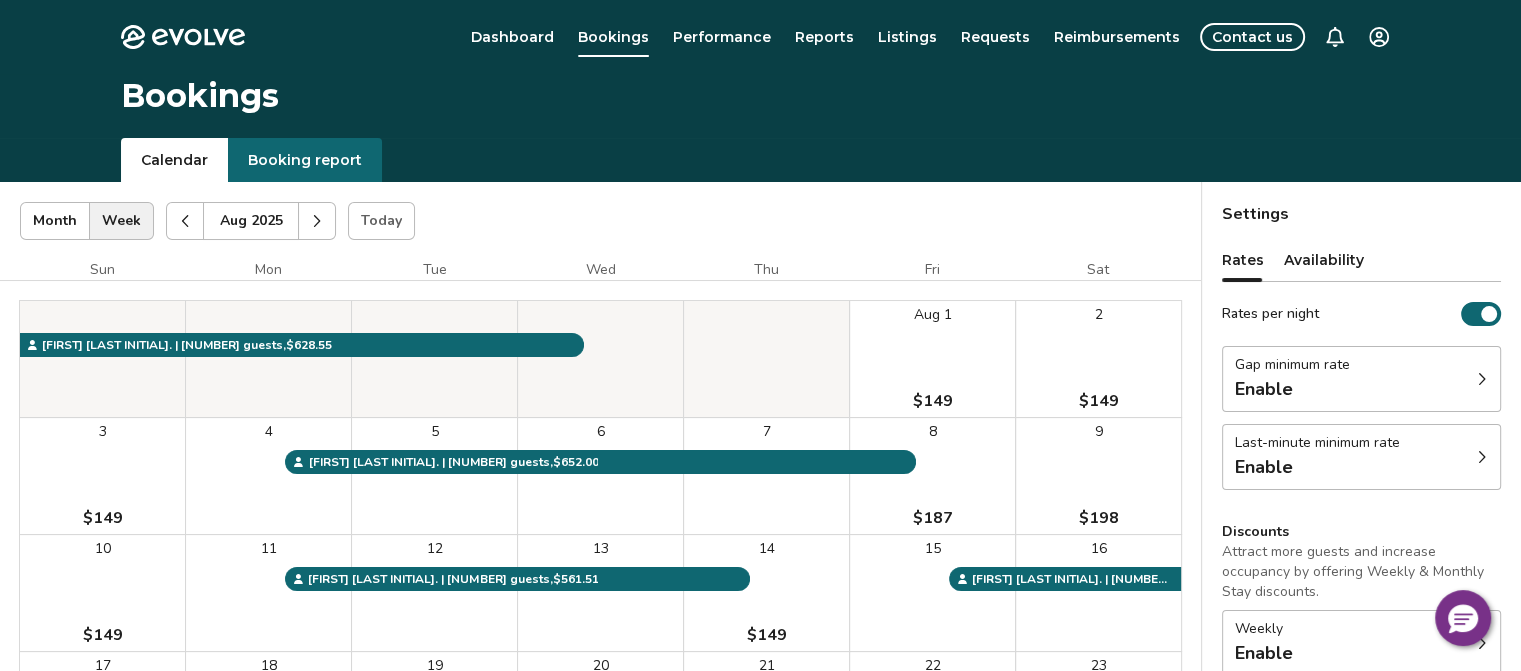 click 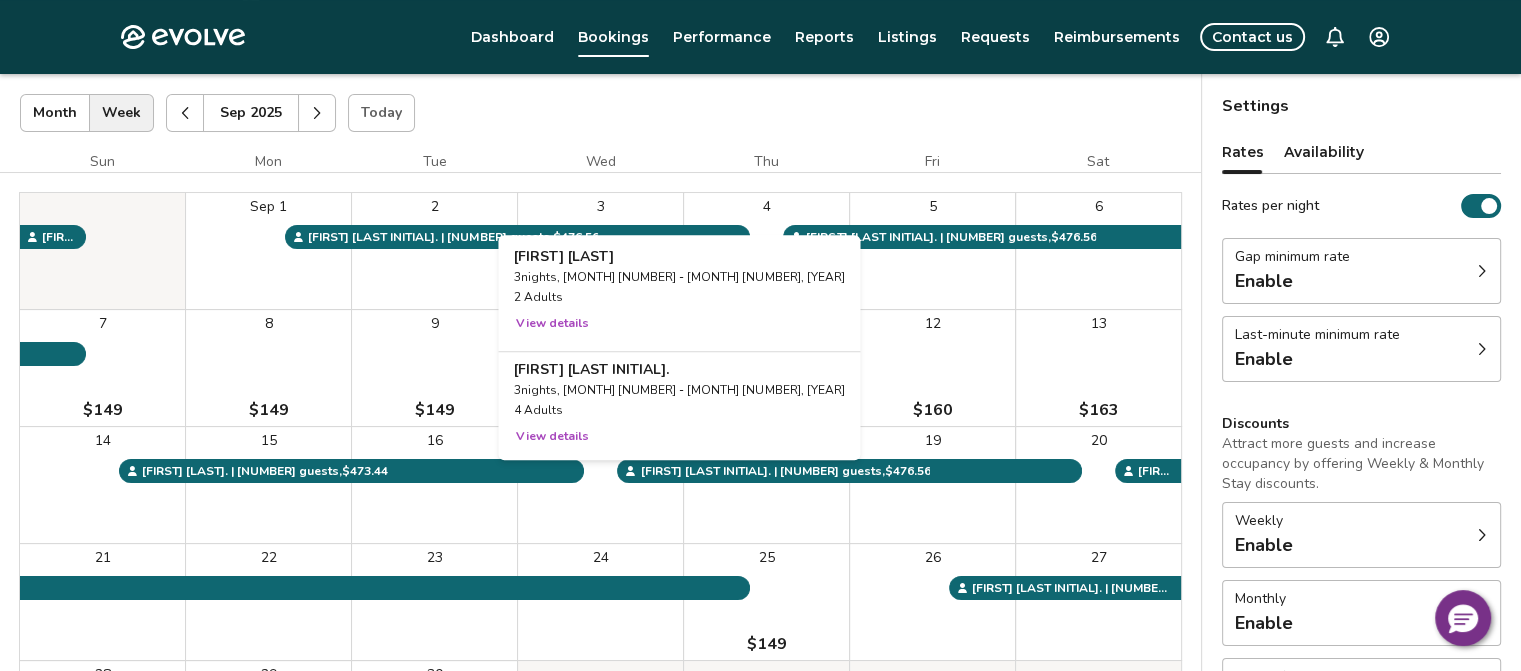 scroll, scrollTop: 0, scrollLeft: 0, axis: both 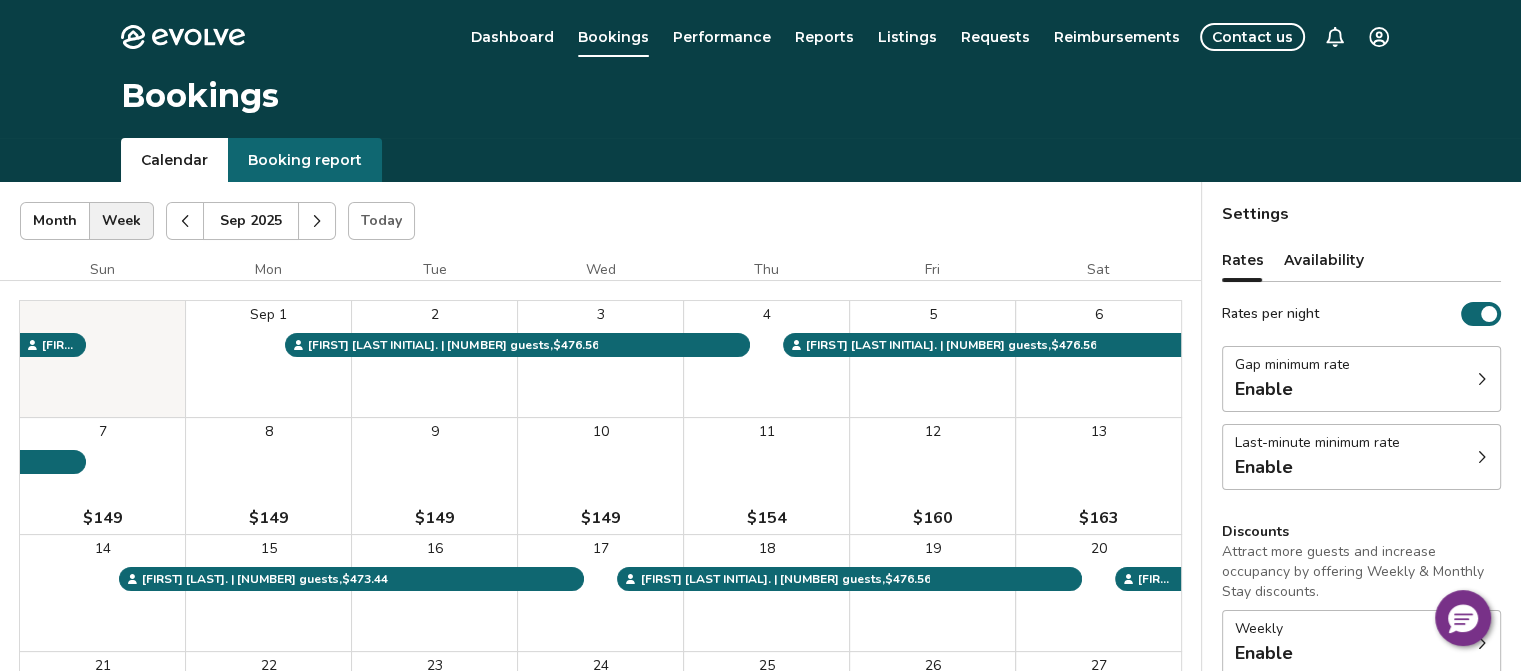 click 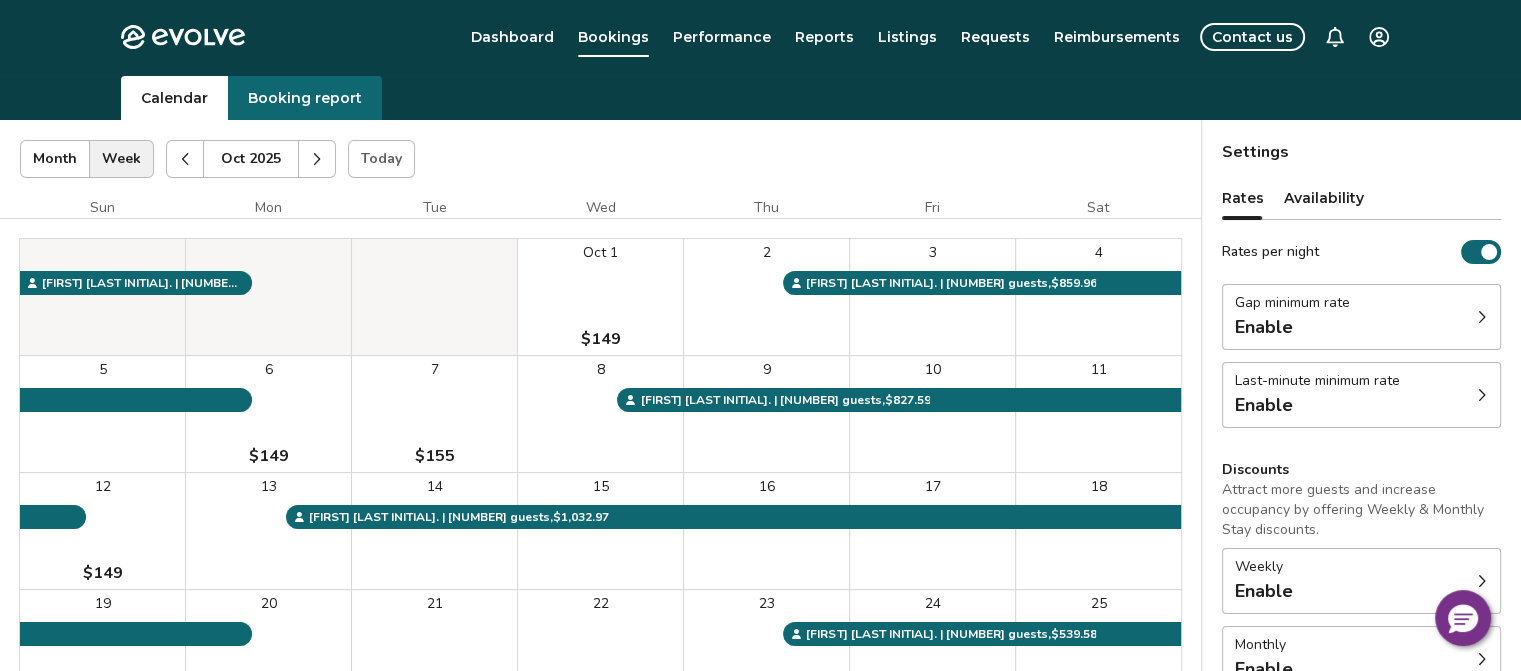 scroll, scrollTop: 0, scrollLeft: 0, axis: both 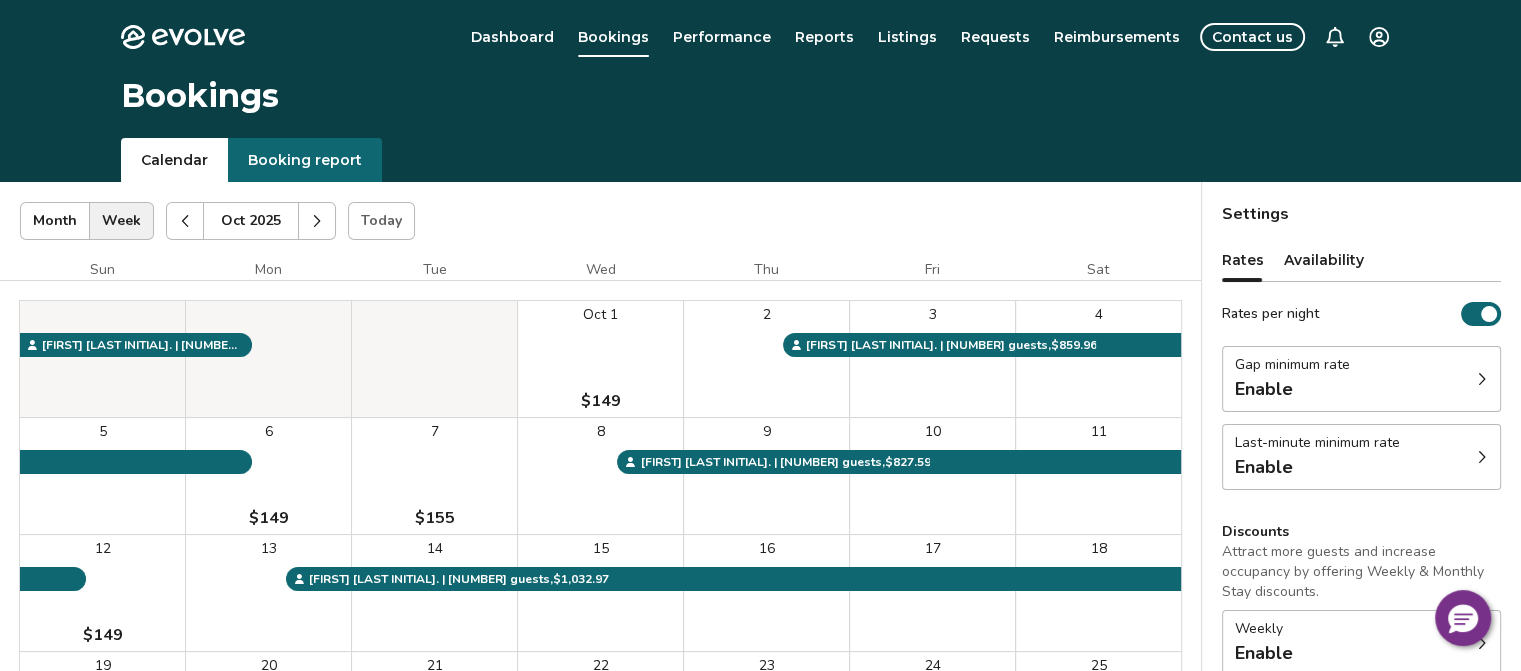 click at bounding box center [317, 221] 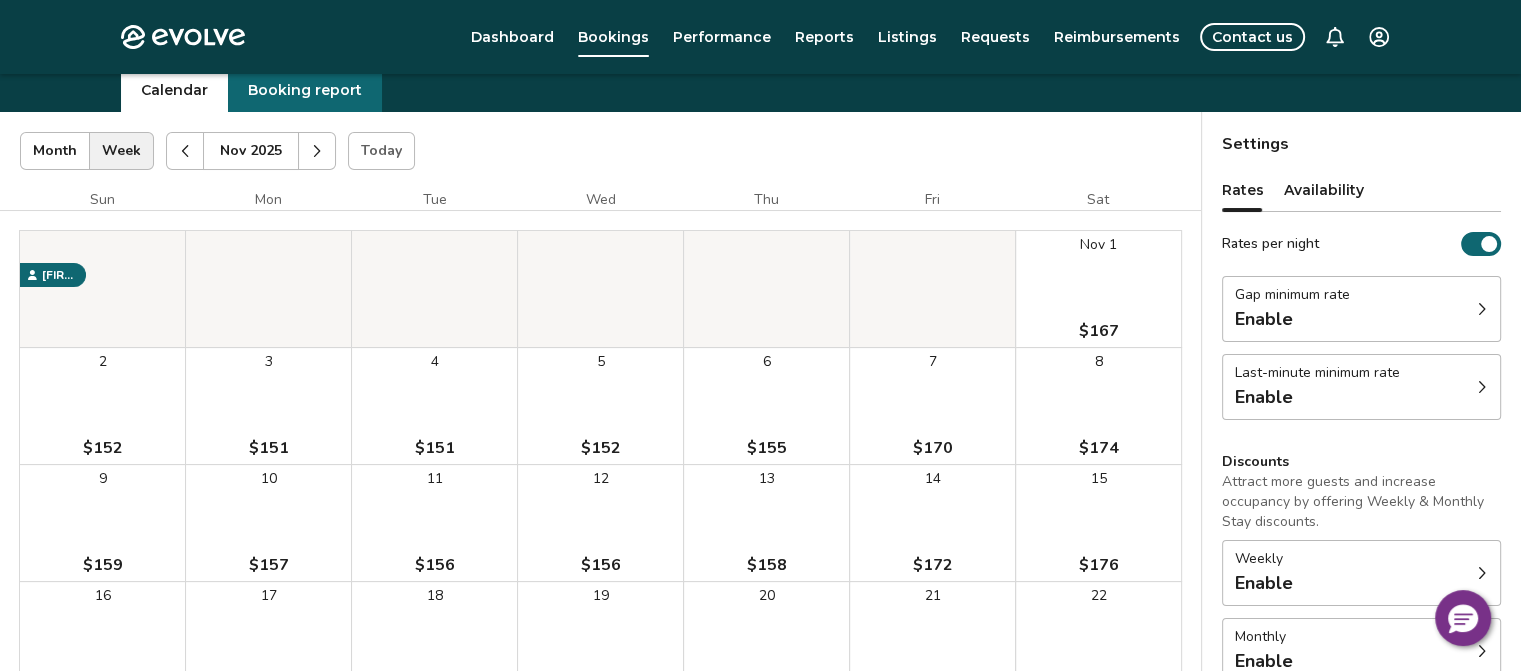 scroll, scrollTop: 69, scrollLeft: 0, axis: vertical 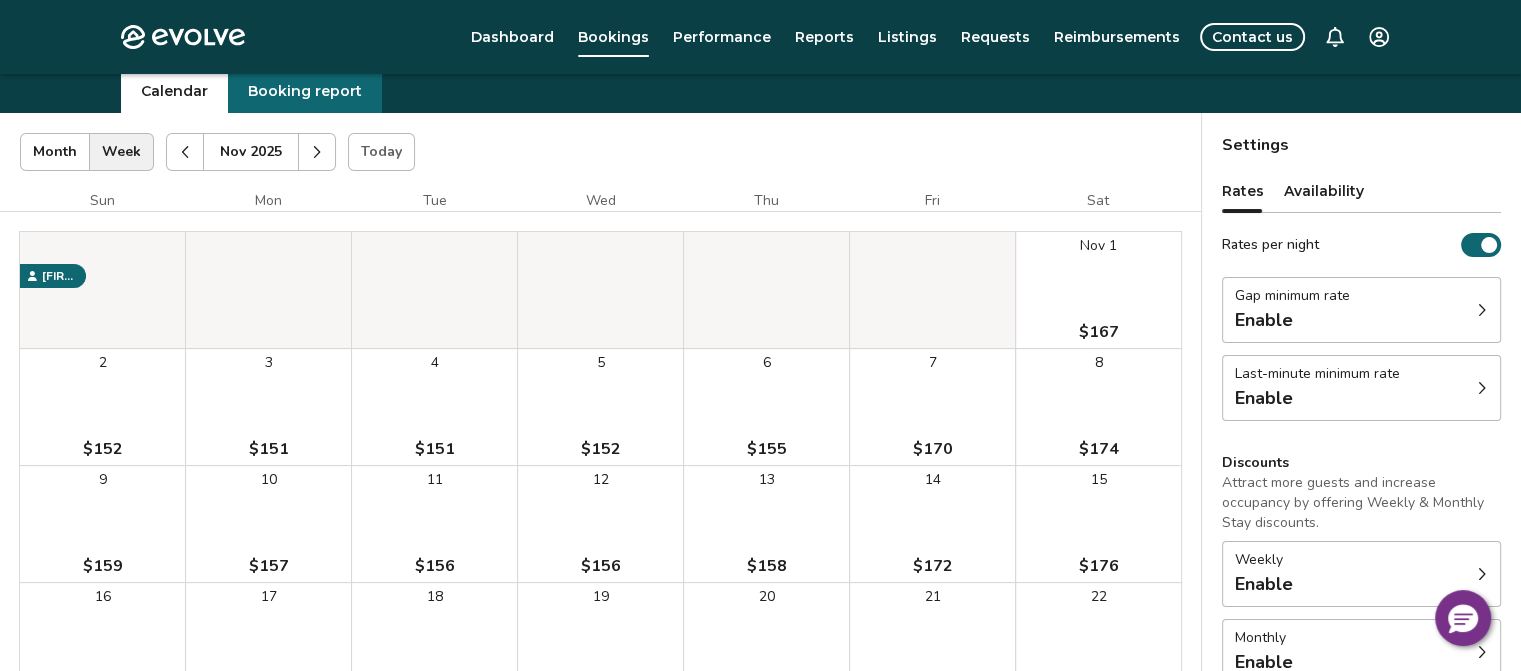 click at bounding box center (317, 152) 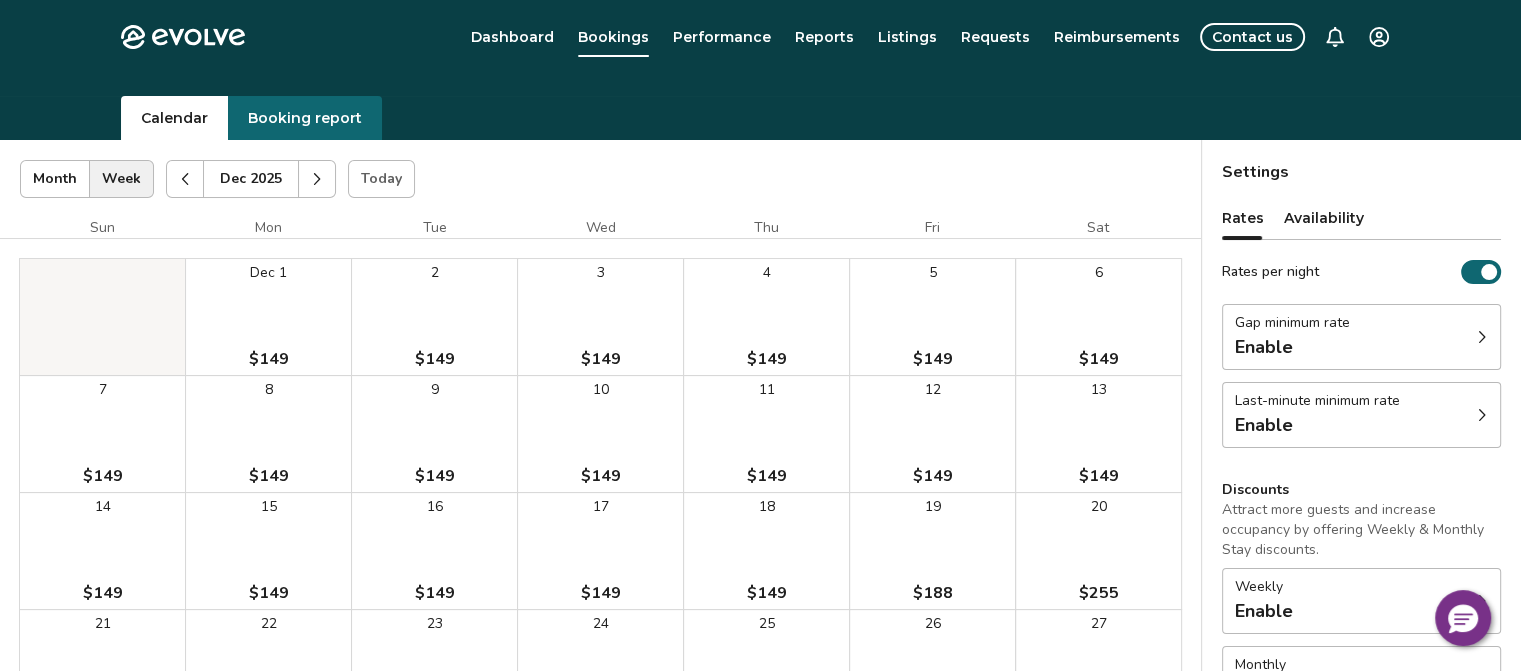 scroll, scrollTop: 0, scrollLeft: 0, axis: both 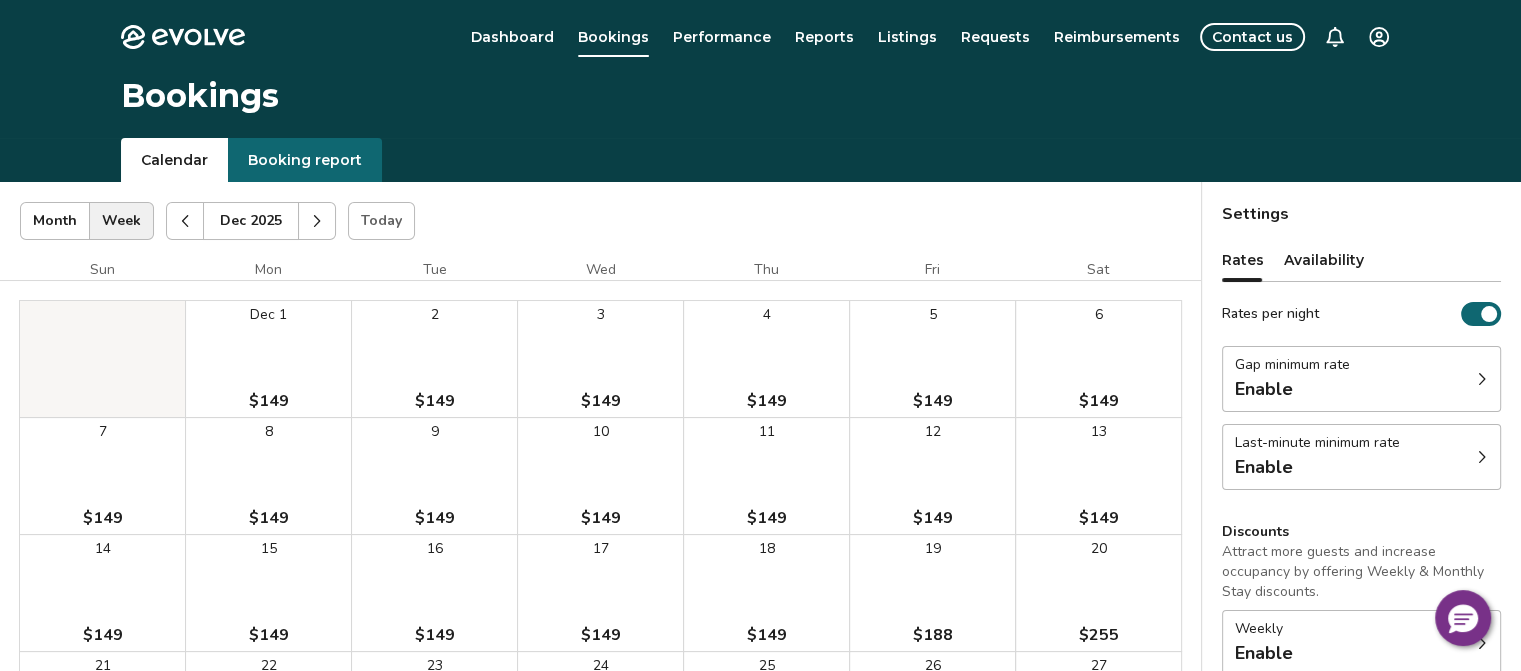 click 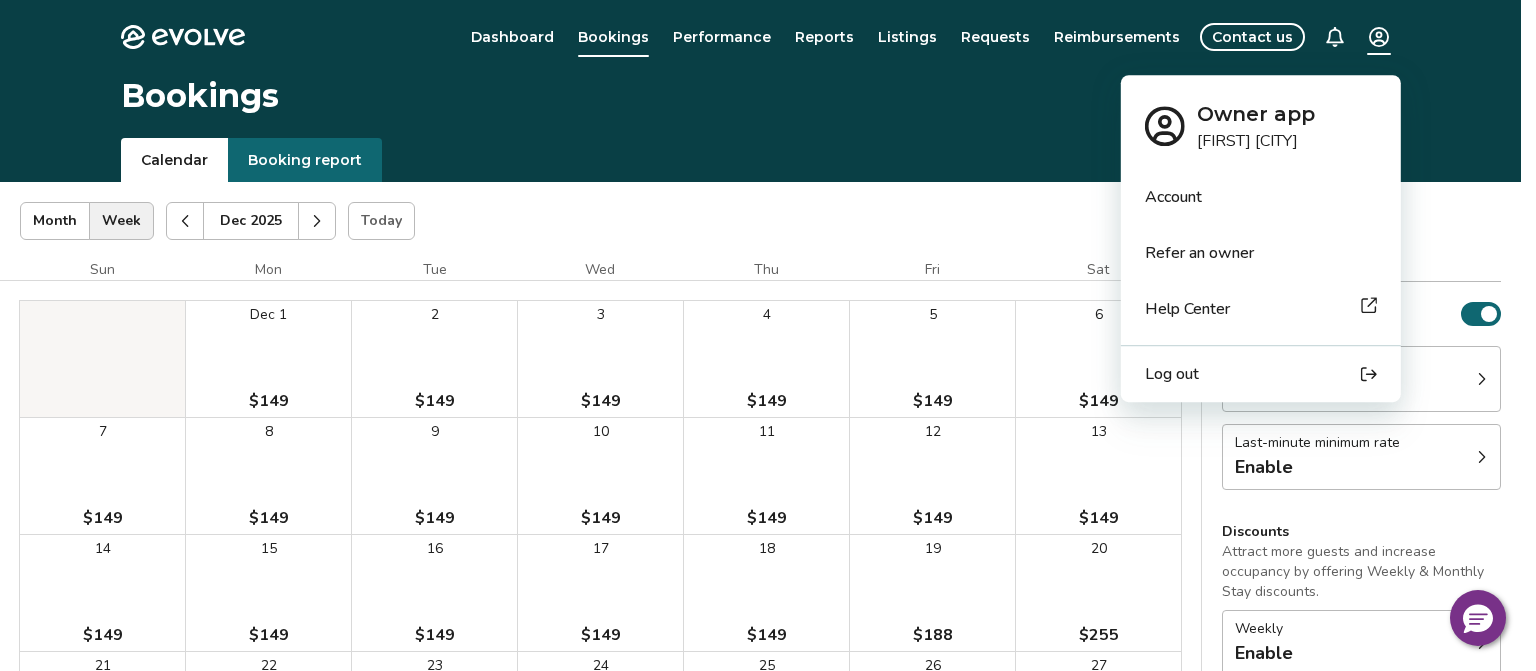 click on "Evolve Dashboard Bookings Performance Reports Listings Requests Reimbursements Contact us Bookings Calendar Booking report Dec 2025  | Views Month Week Dec 2025 Today Settings Casita Dec 2025 Sun Mon Tue Wed Thu Fri Sat Dec 1 $149 2 $149 3 $149 4 $149 5 $149 6 $149 7 $149 8 $149 9 $149 10 $149 11 $149 12 $149 13 $149 14 $149 15 $149 16 $149 17 $149 18 $149 19 $188 20 $255 21 $256 22 $244 23 $243 24 $241 25 $241 26 $261 27 $274 28 $262 29 $275 30 $266 31 $266 Booking Pending Evolve/Owner Settings Rates Availability Rates per night Gap minimum rate Enable Last-minute minimum rate Enable Discounts Attract more guests and increase occupancy by offering Weekly & Monthly Stay discounts. Weekly Enable Monthly Enable Non-refundable discount 10% off View rates, policies, & fees Gap minimum rate Reduce your minimum rate by 20%  to help fill nights between bookings  (Fridays and Saturdays excluded). Enable Once enabled, the % off may take up to 24 hours to activate and will stay active until you disable. Enable   Enable" at bounding box center [768, 517] 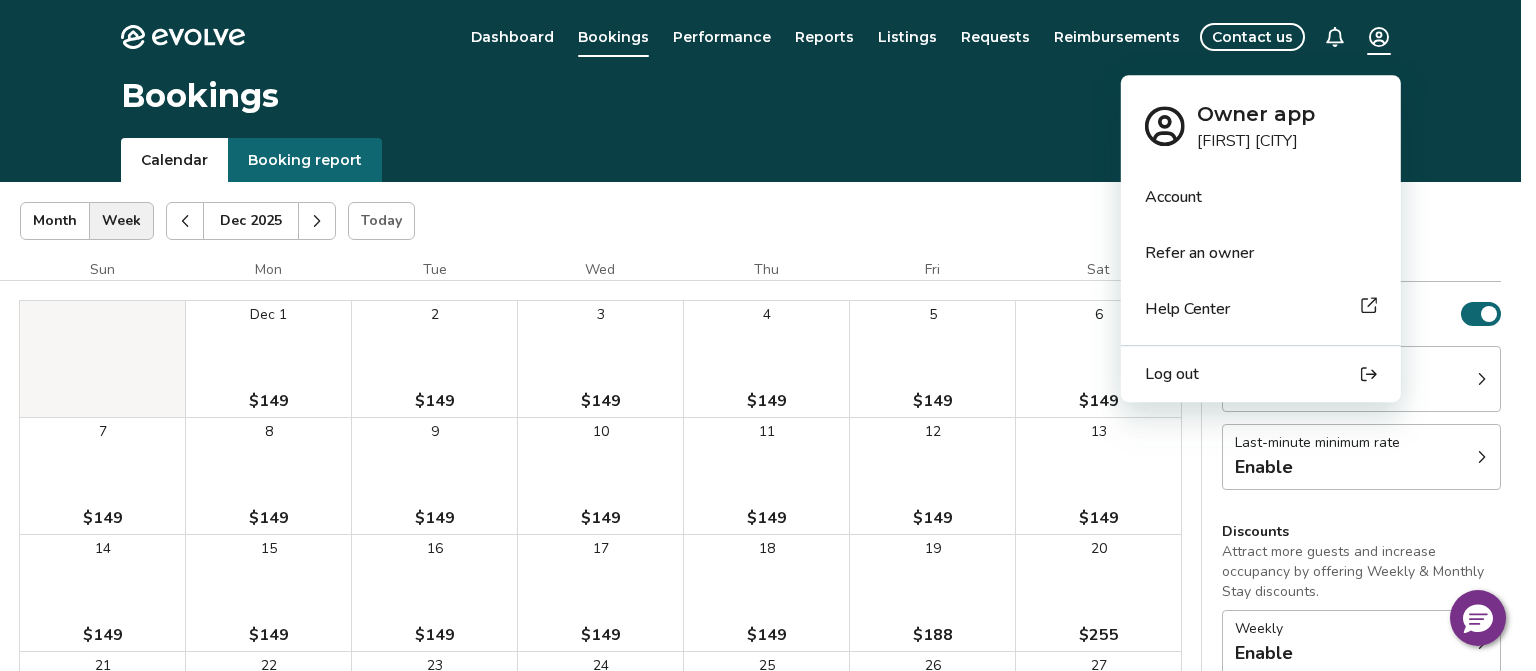 click on "Log out" at bounding box center [1172, 374] 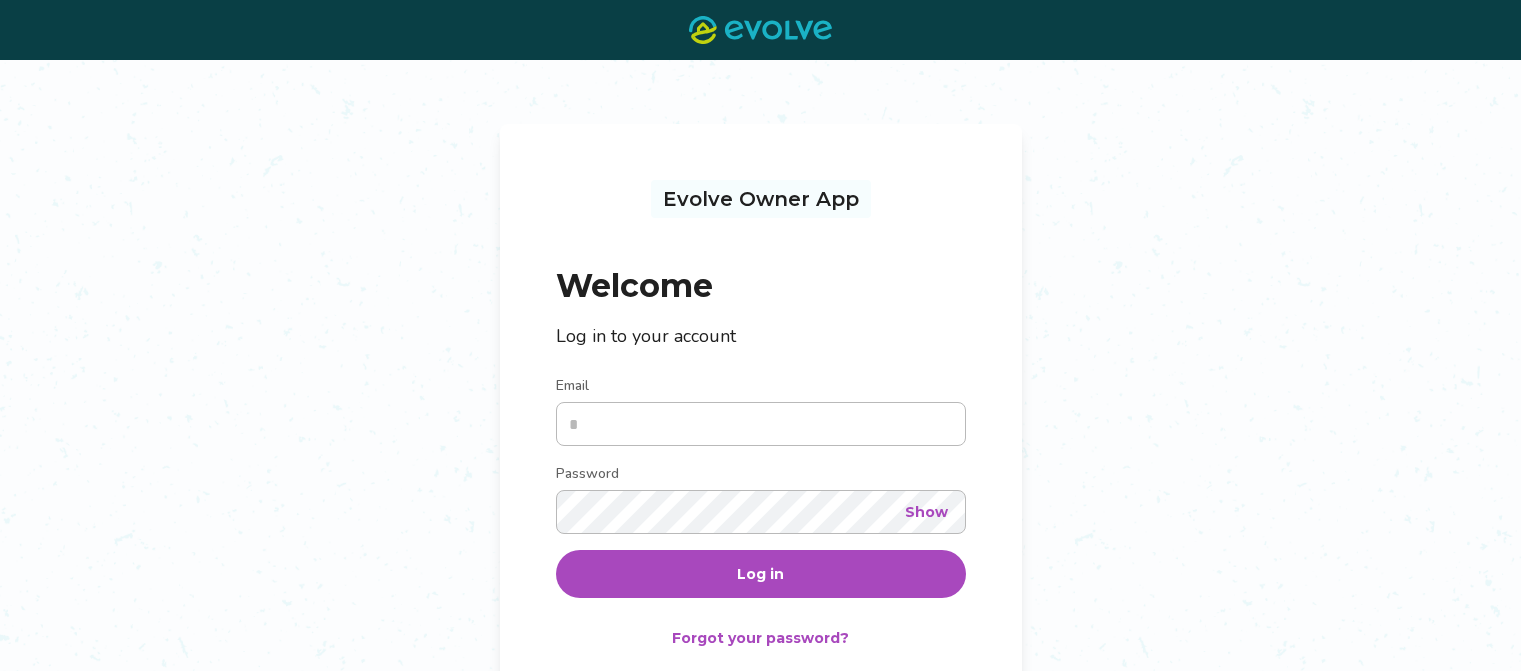 scroll, scrollTop: 0, scrollLeft: 0, axis: both 